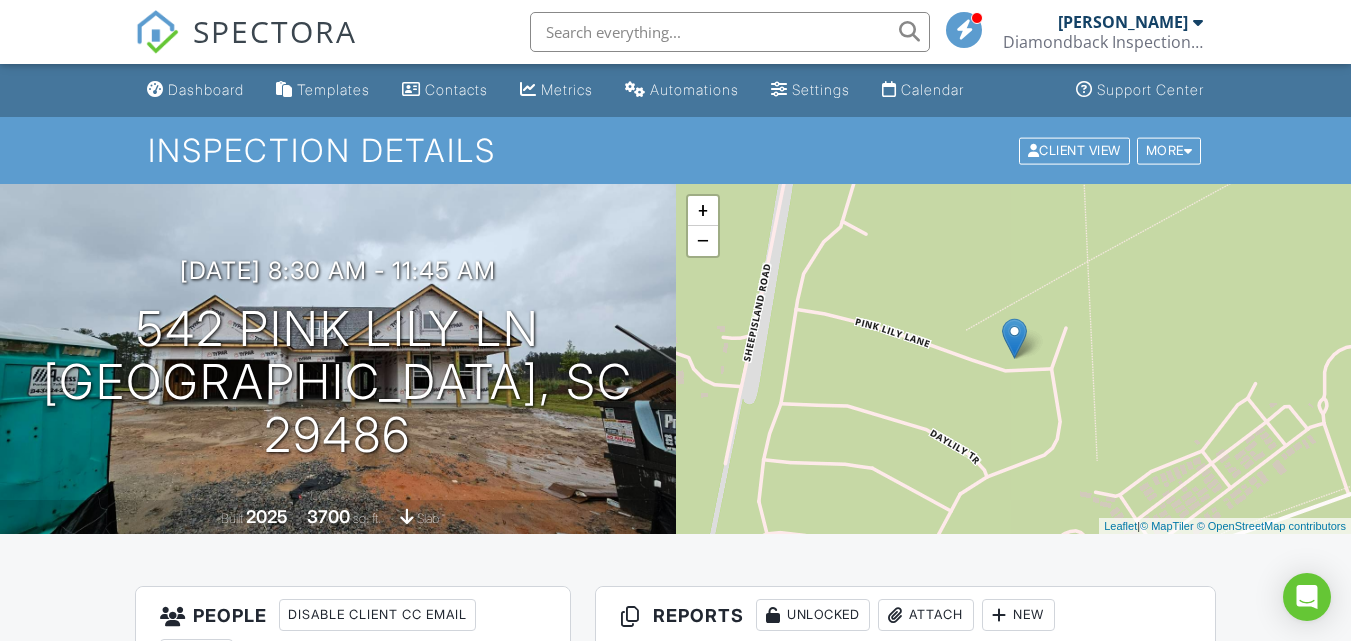 scroll, scrollTop: 0, scrollLeft: 0, axis: both 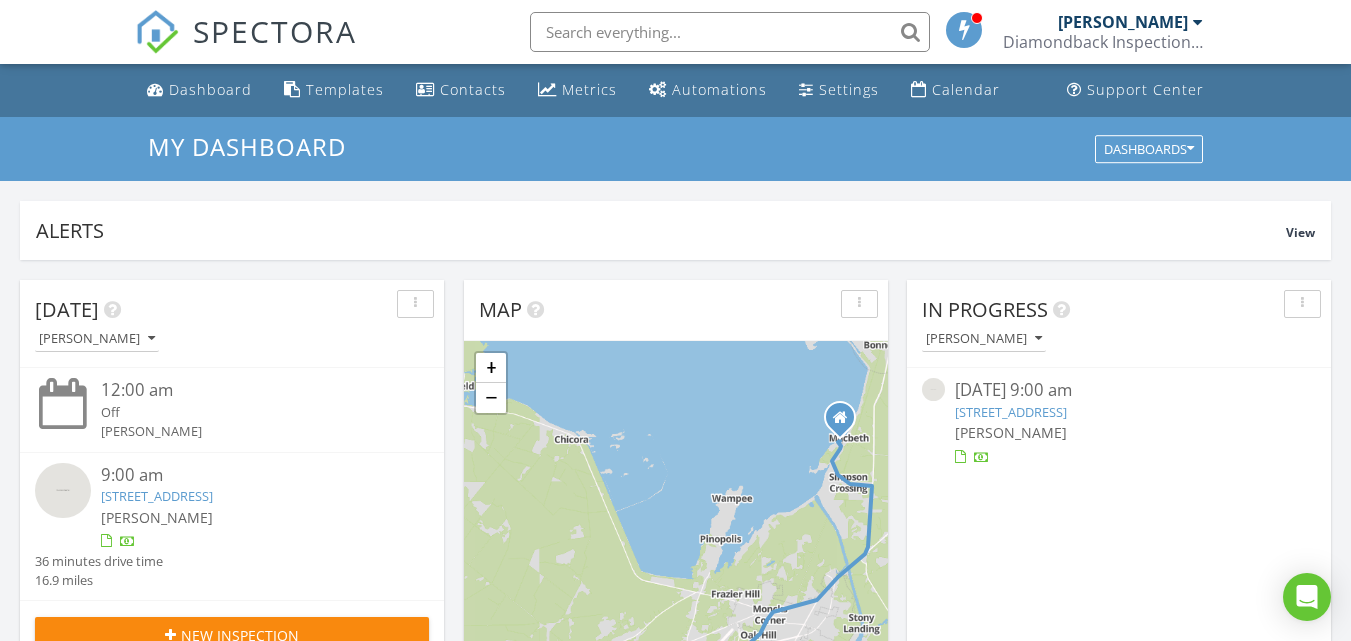 click on "106 Hillsford Lane, Summerville, SC 29486" at bounding box center (1011, 412) 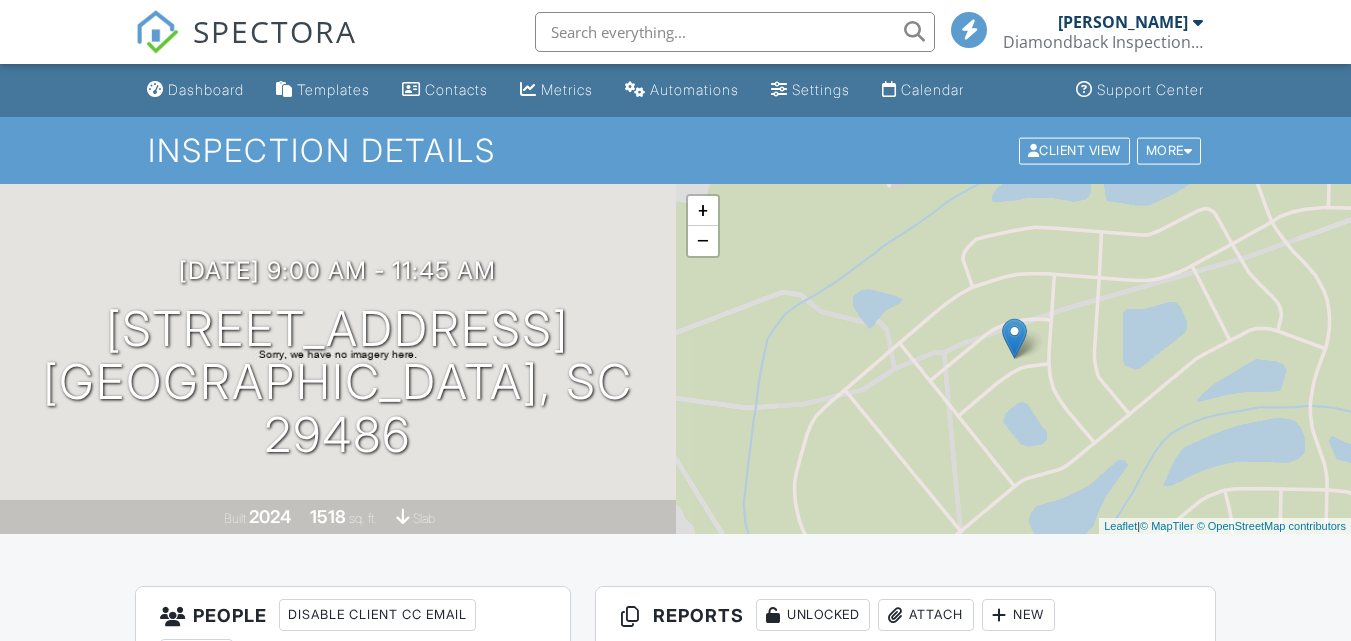 scroll, scrollTop: 0, scrollLeft: 0, axis: both 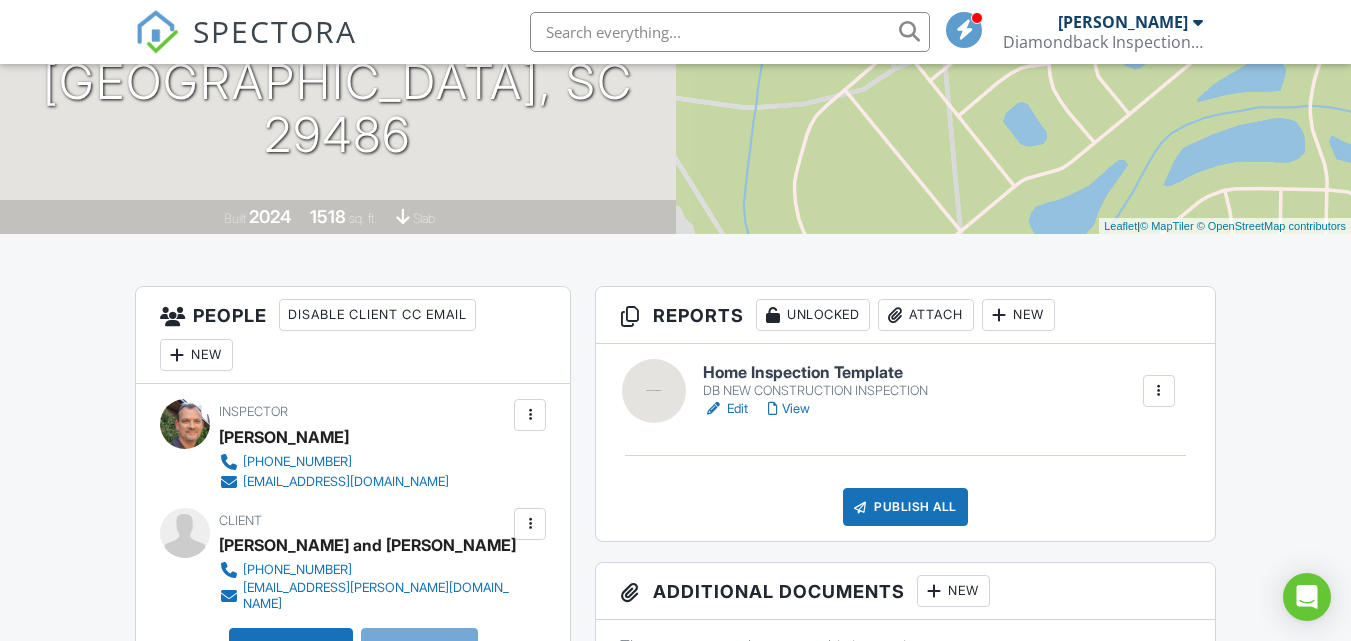 click on "Edit" at bounding box center [725, 409] 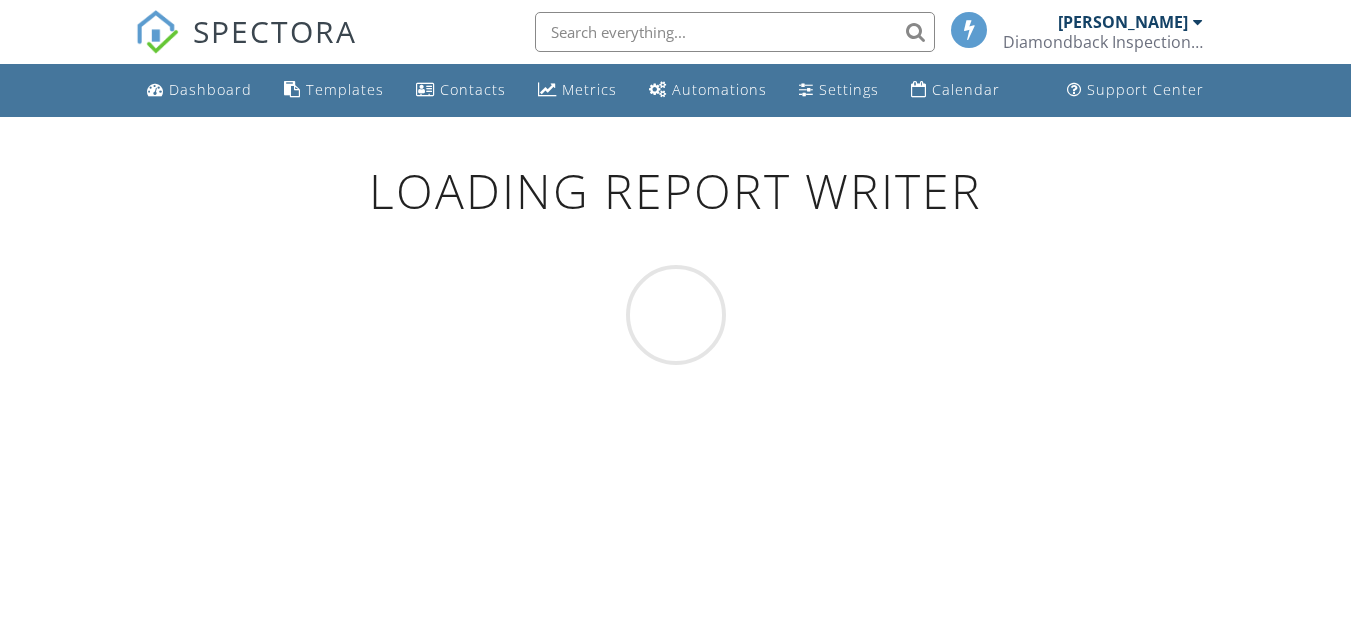 scroll, scrollTop: 0, scrollLeft: 0, axis: both 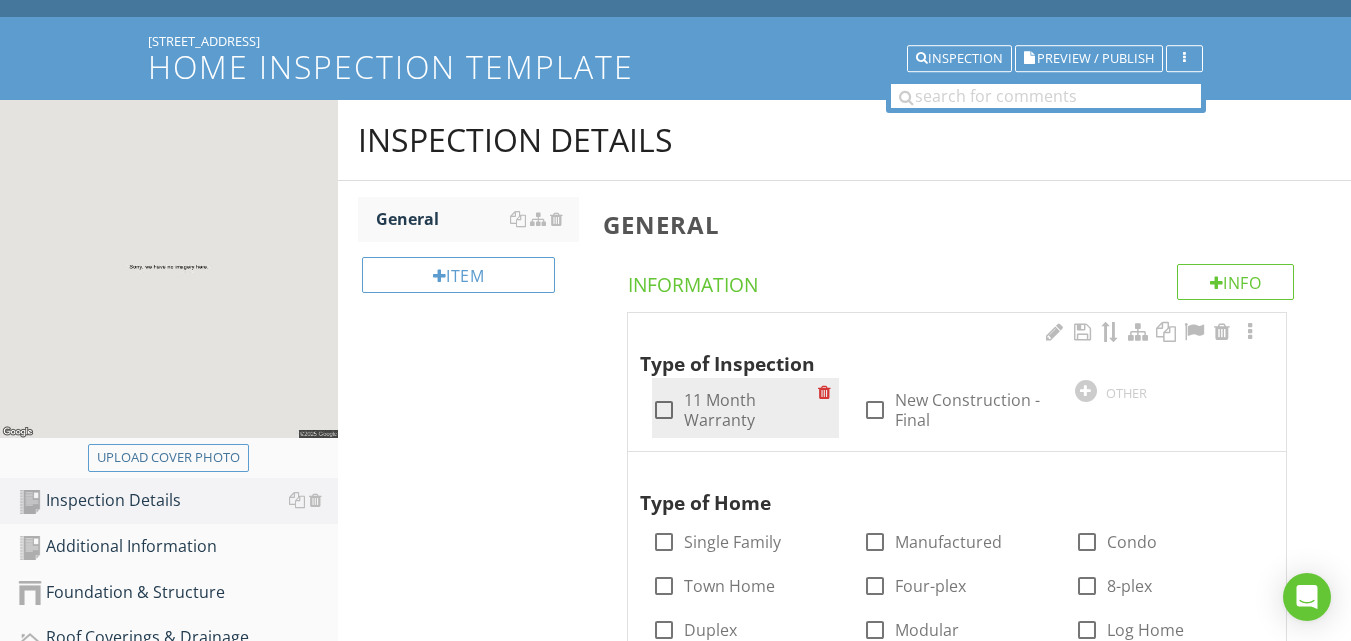 click at bounding box center (664, 410) 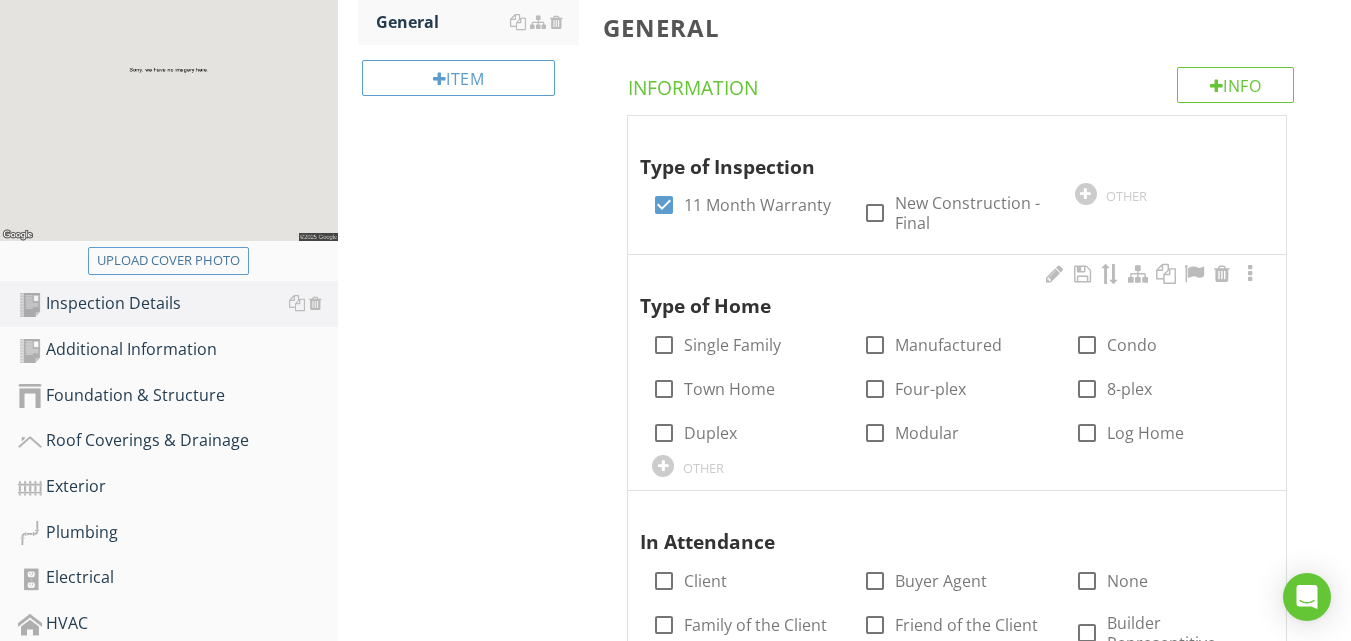 scroll, scrollTop: 400, scrollLeft: 0, axis: vertical 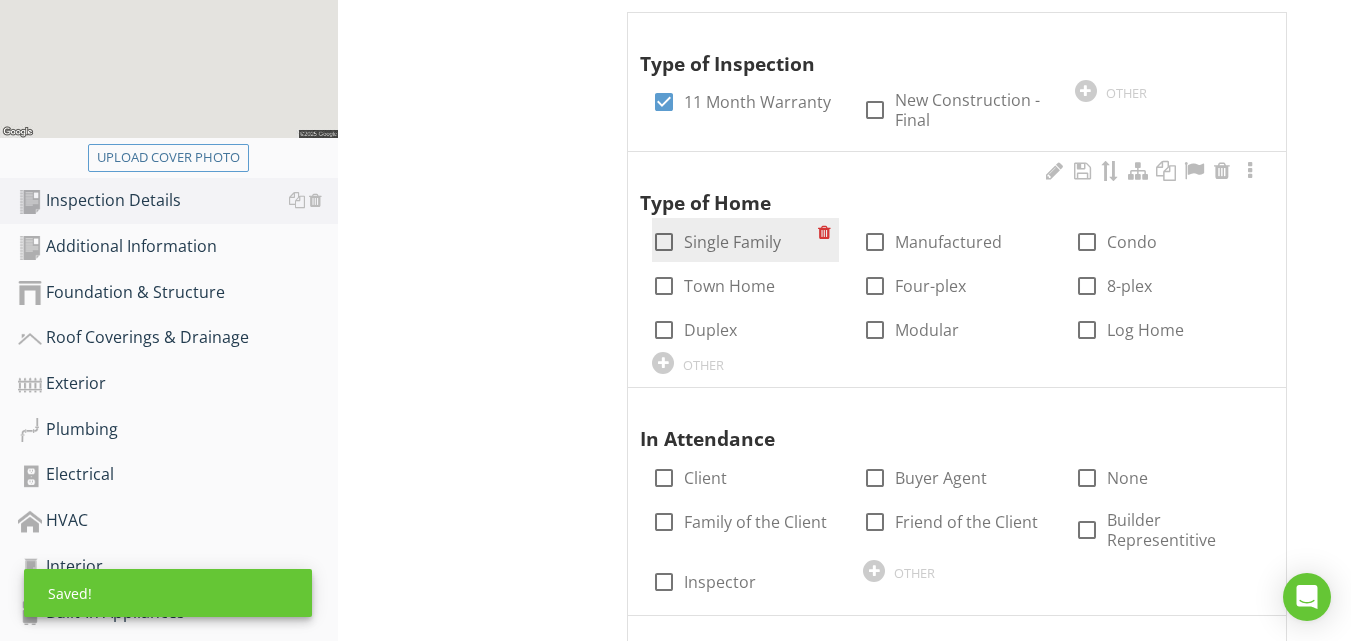 click at bounding box center [664, 242] 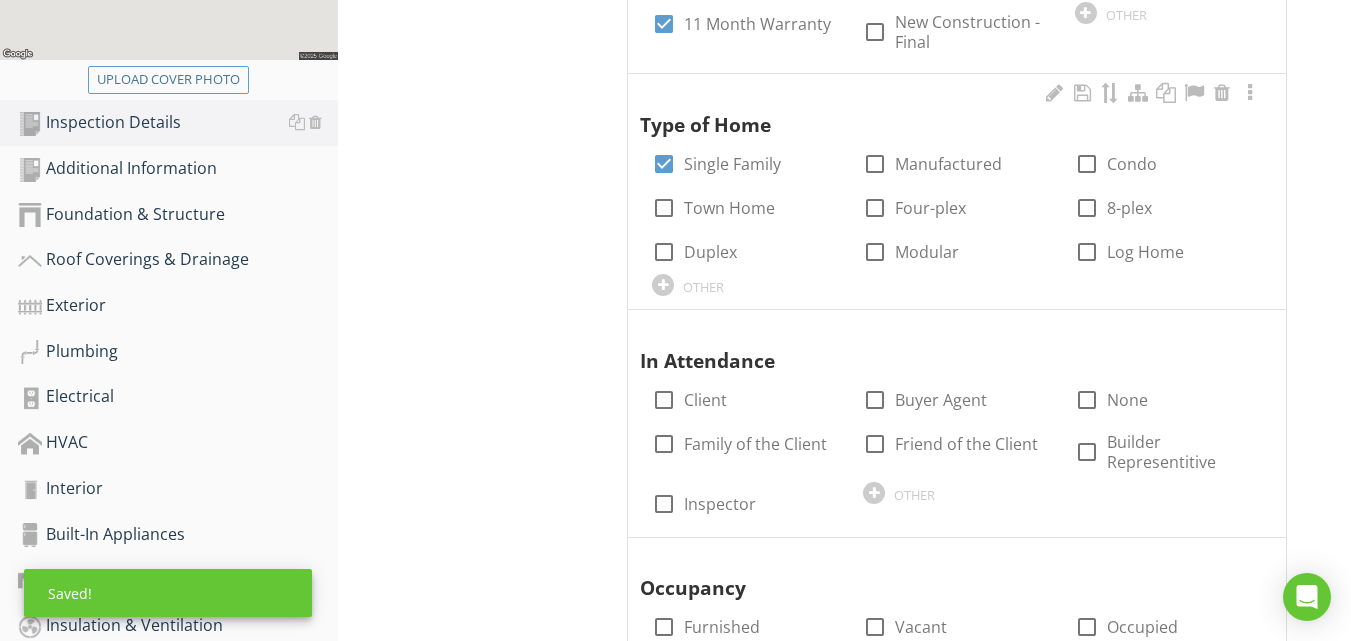 scroll, scrollTop: 600, scrollLeft: 0, axis: vertical 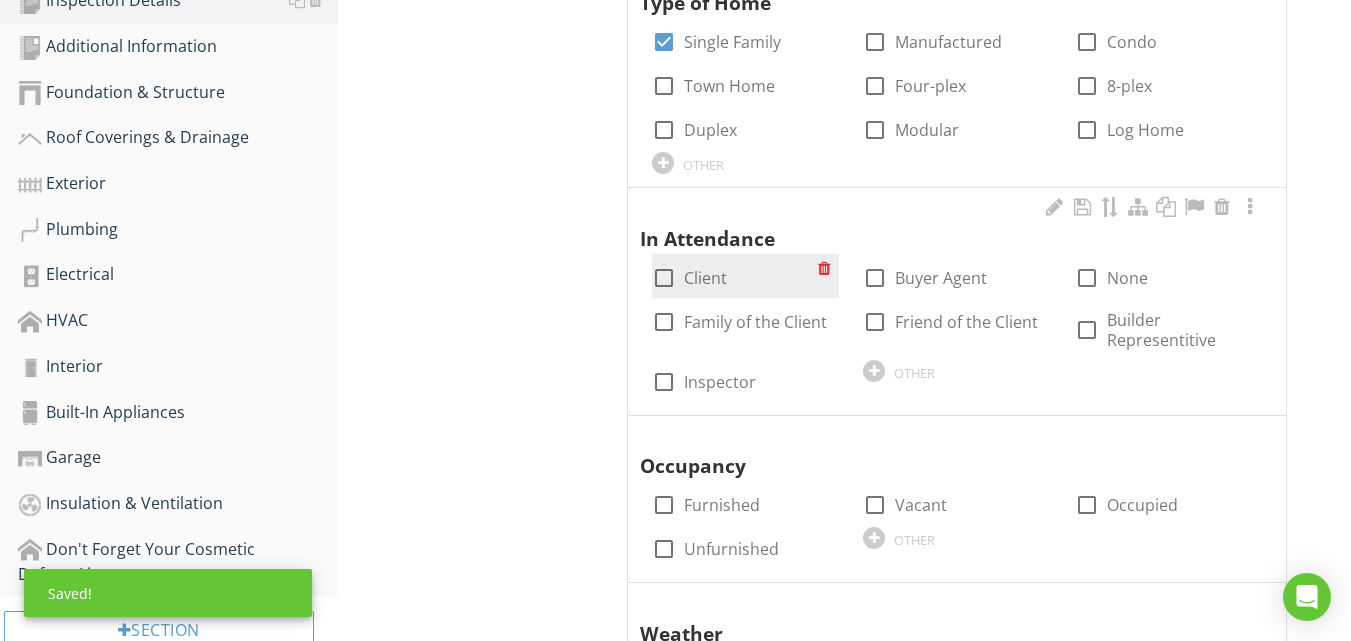 click at bounding box center (664, 278) 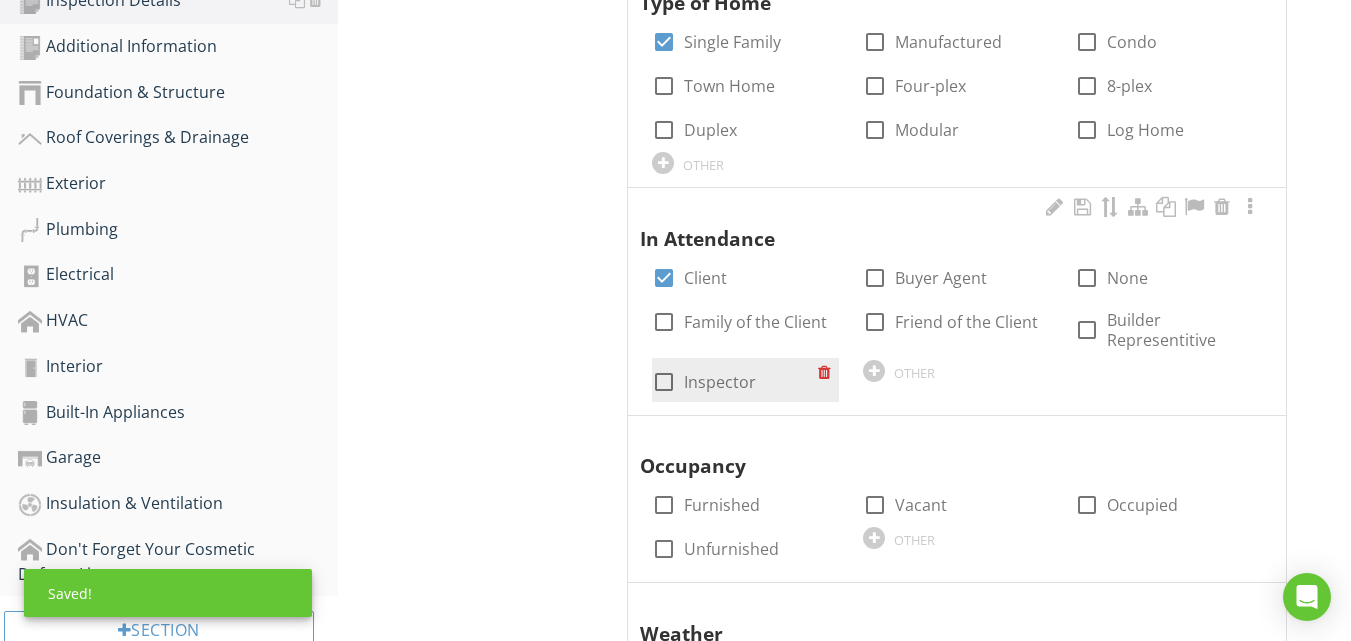 click at bounding box center (664, 382) 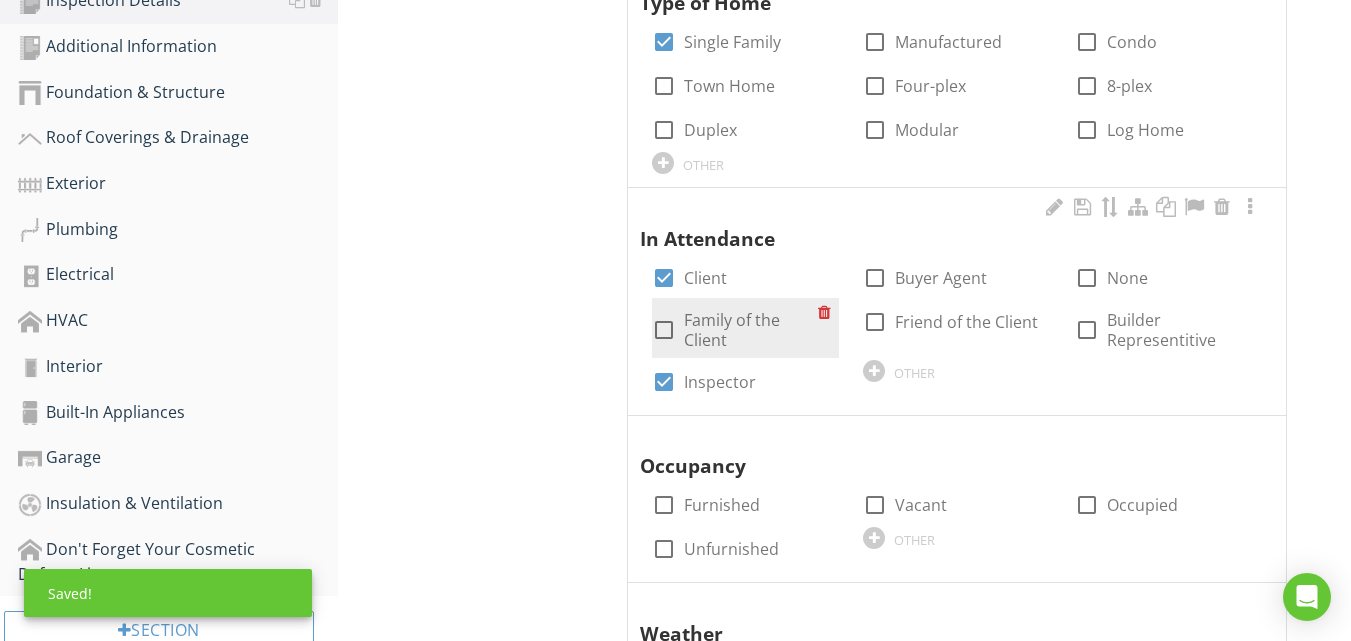 click on "Family of the Client" at bounding box center (751, 330) 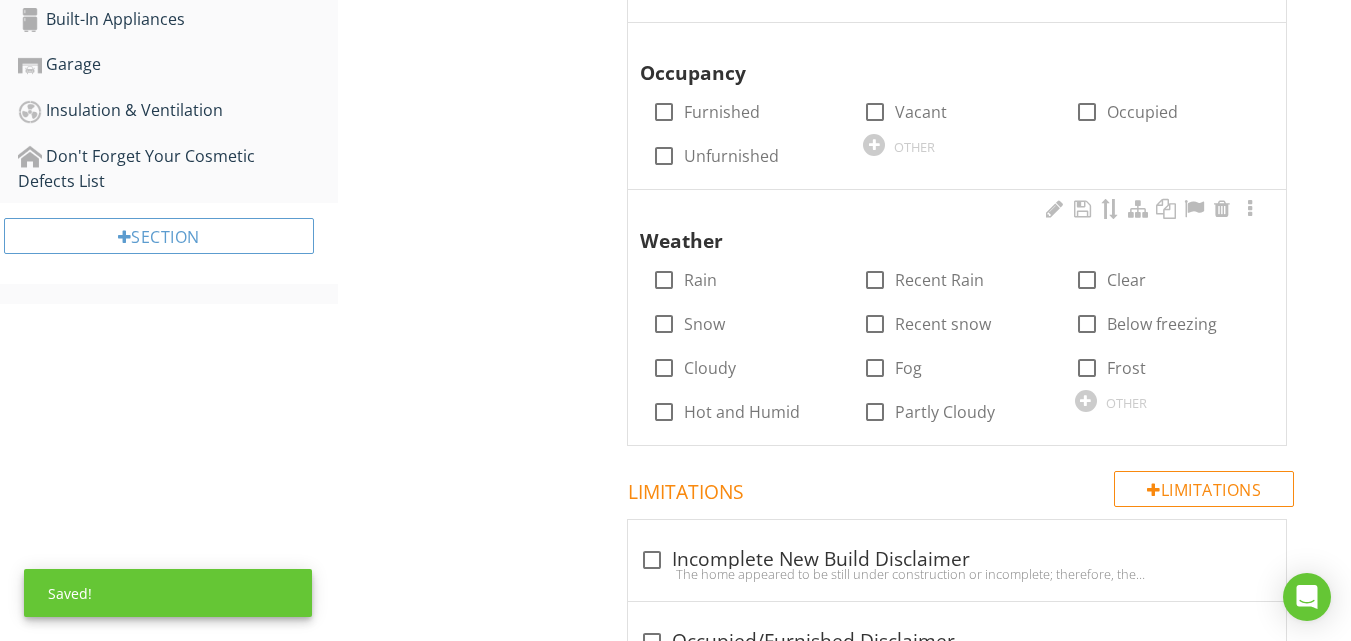 scroll, scrollTop: 1000, scrollLeft: 0, axis: vertical 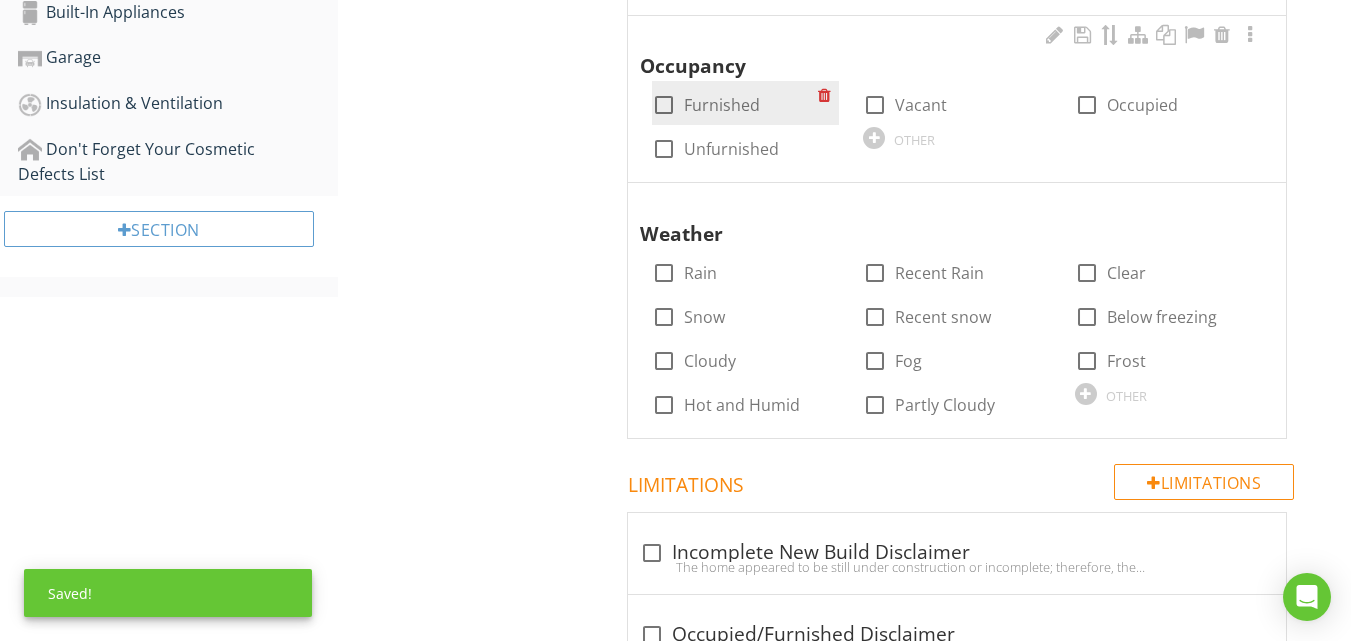 click at bounding box center (664, 105) 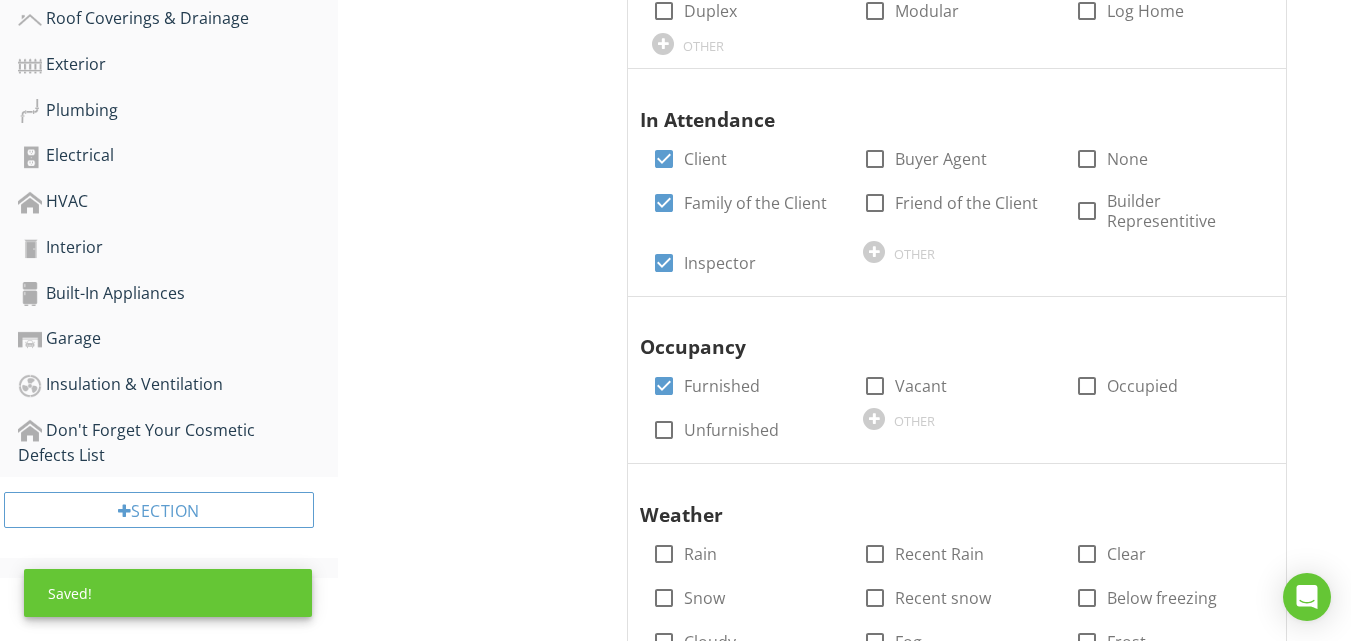 scroll, scrollTop: 700, scrollLeft: 0, axis: vertical 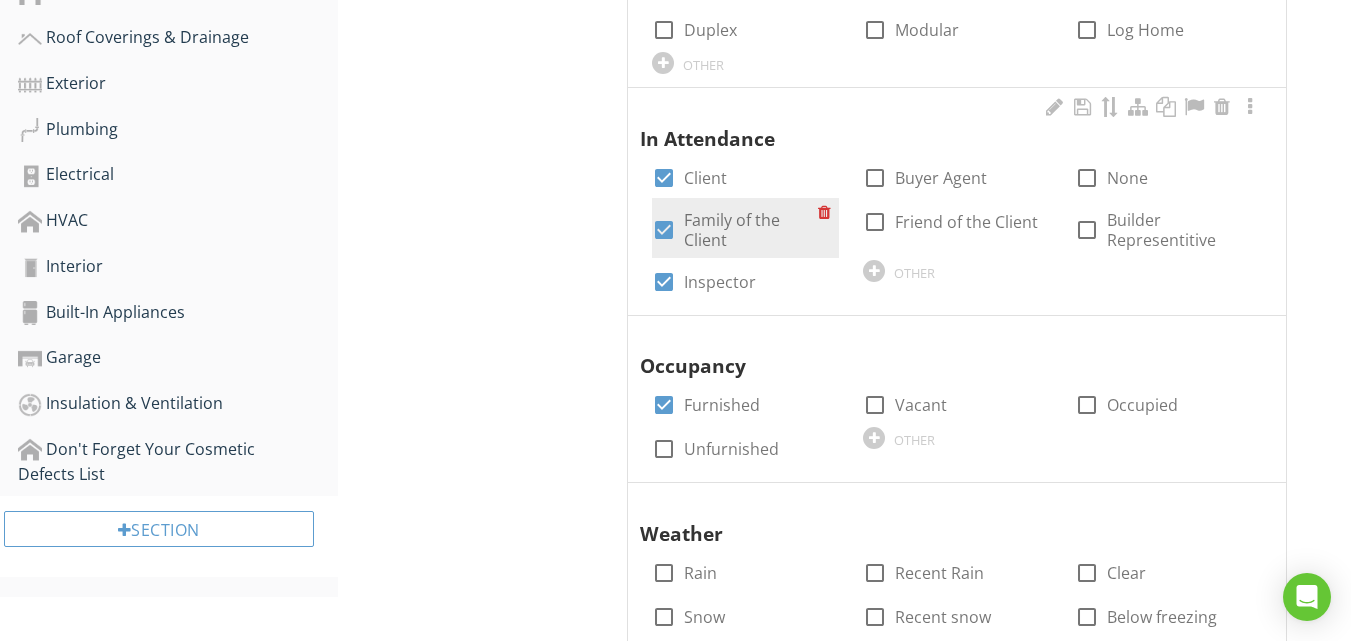 click at bounding box center (664, 230) 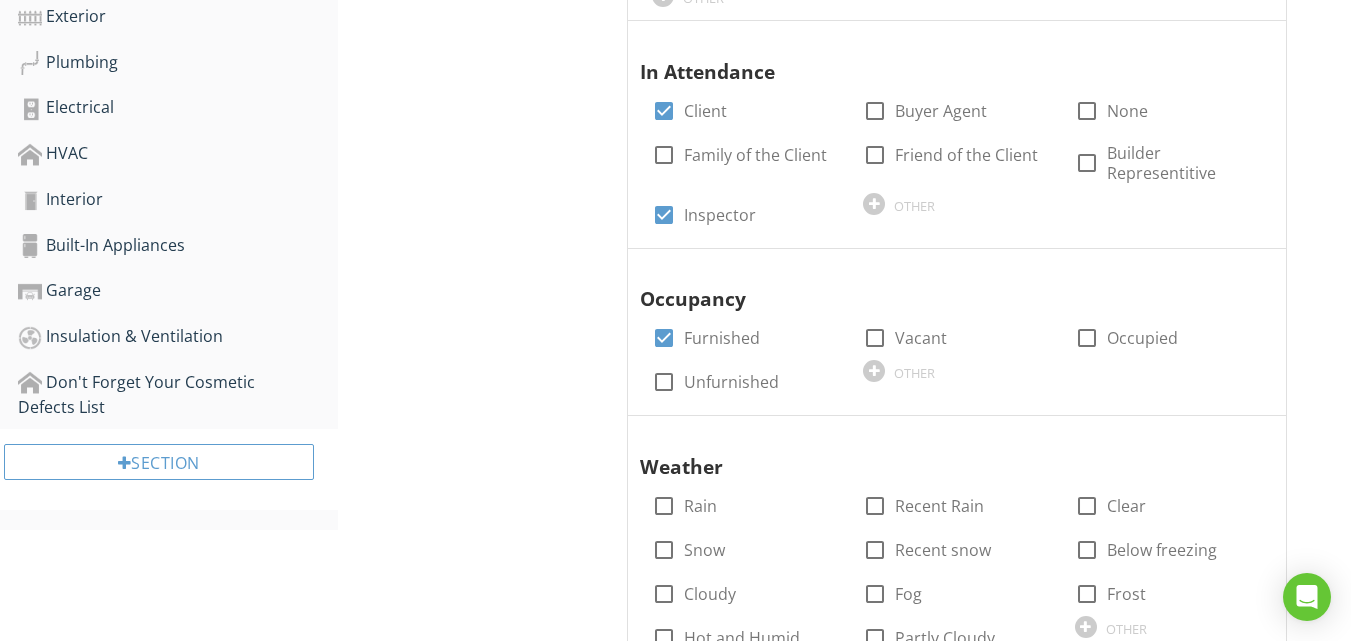 scroll, scrollTop: 800, scrollLeft: 0, axis: vertical 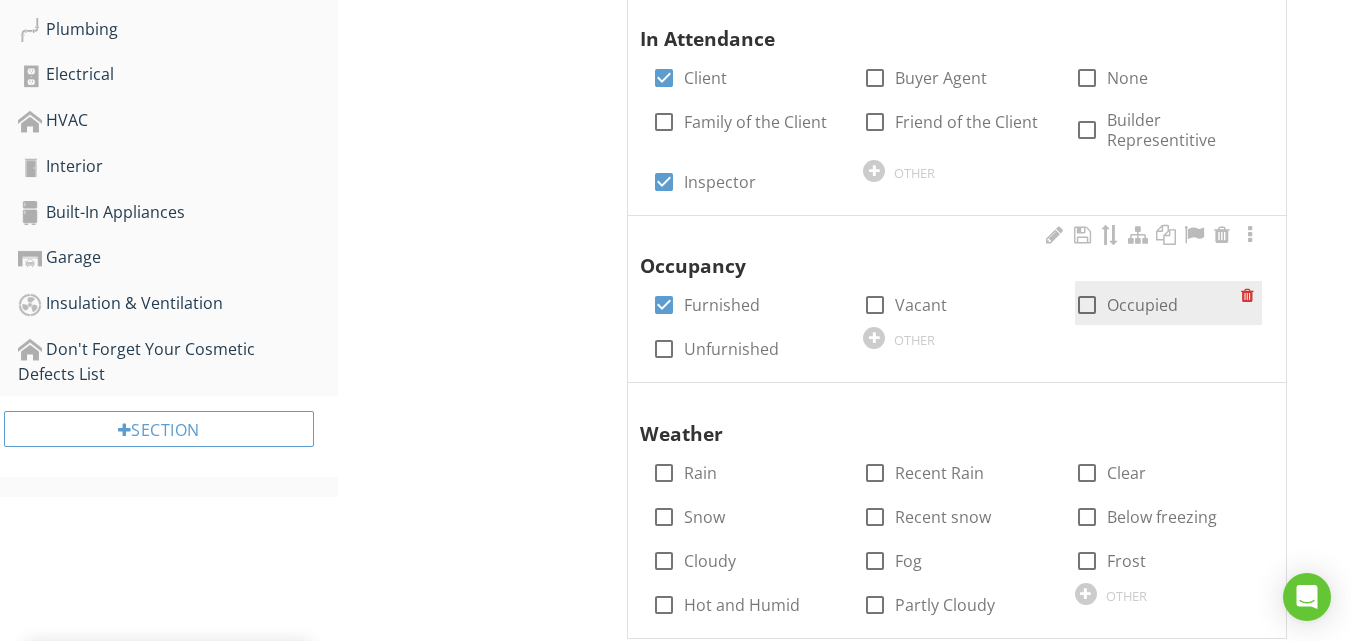 click at bounding box center (1087, 305) 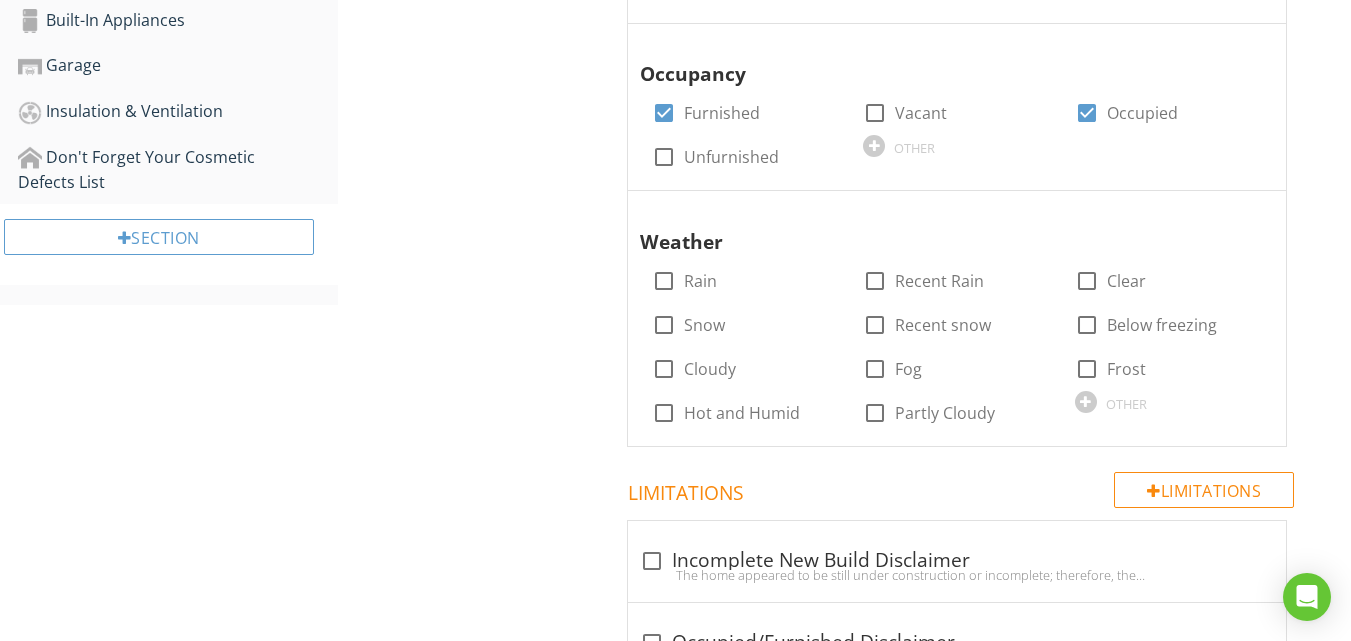 scroll, scrollTop: 1000, scrollLeft: 0, axis: vertical 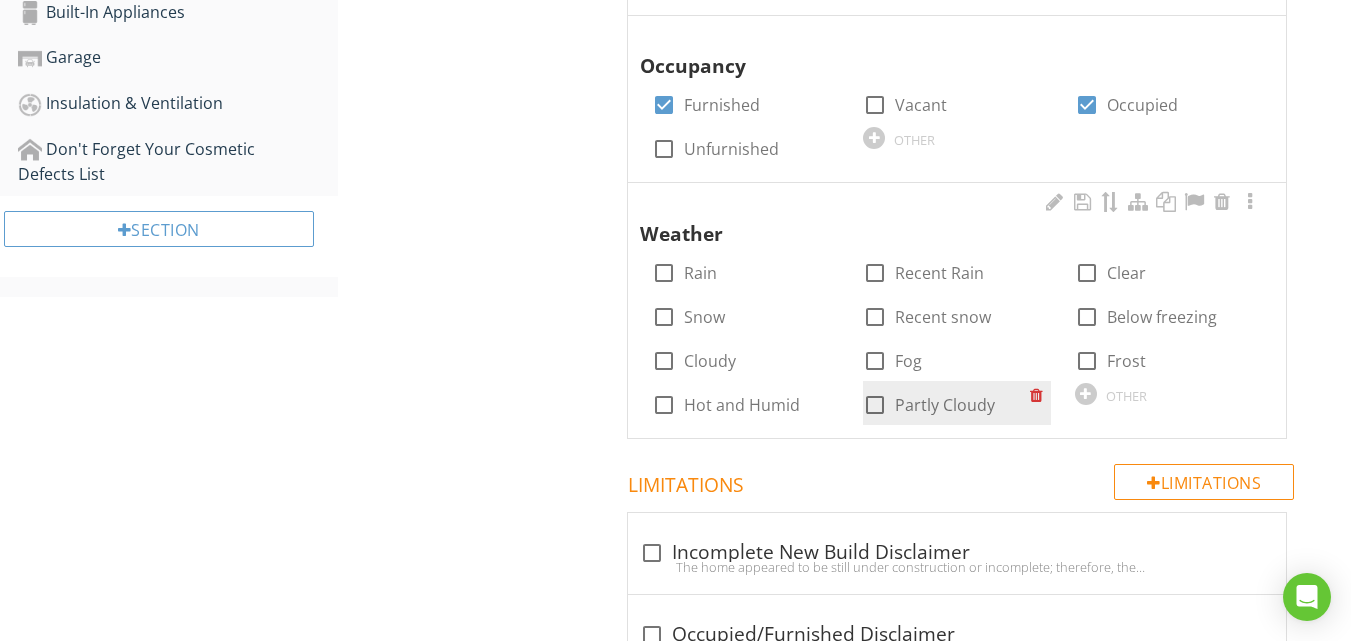 click at bounding box center [875, 405] 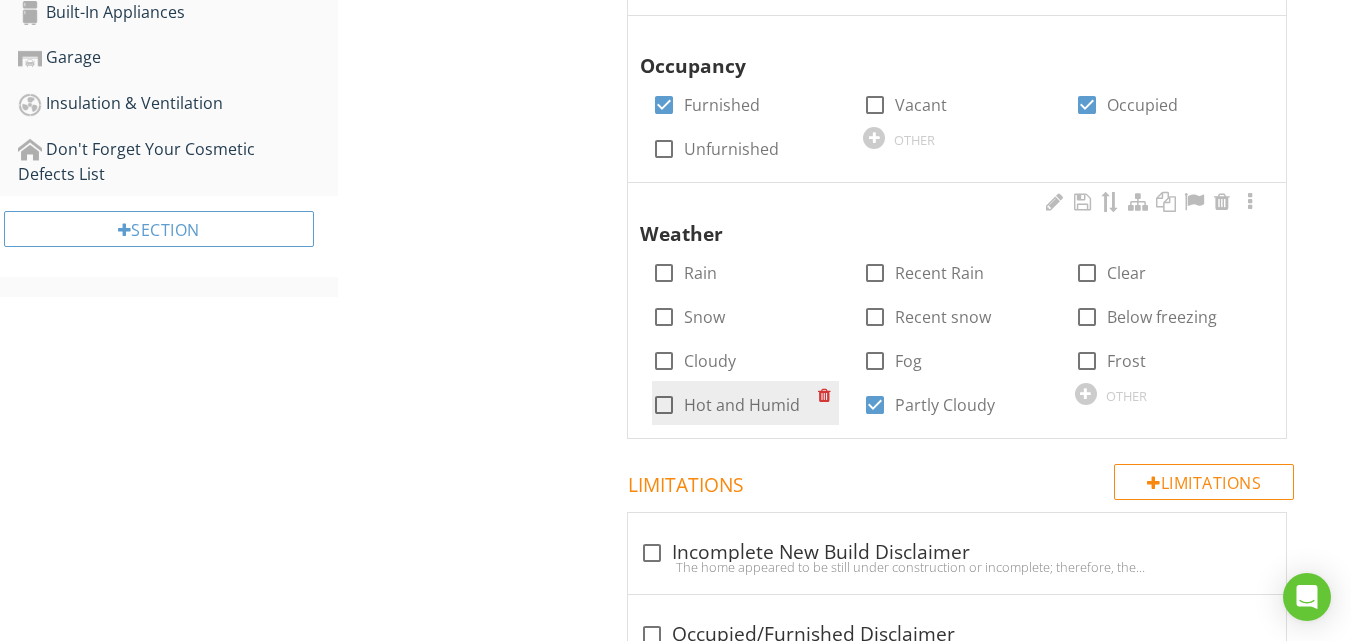 click on "check_box_outline_blank Hot and Humid" at bounding box center [726, 405] 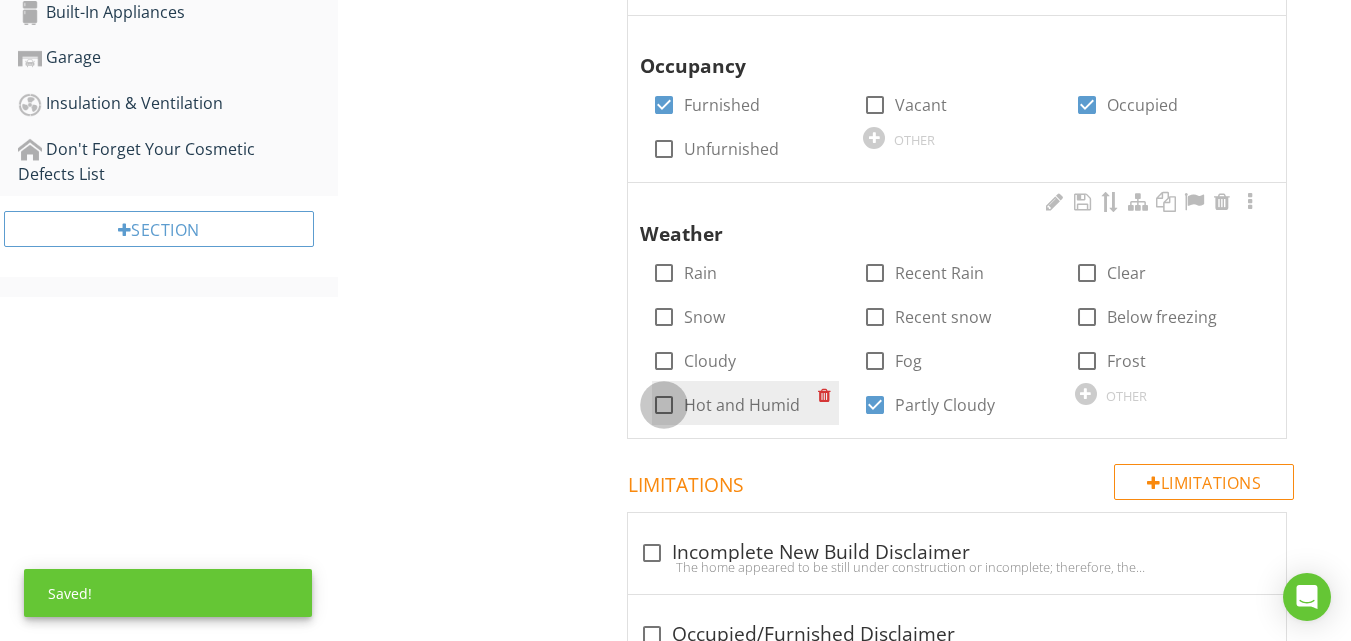 click at bounding box center (664, 405) 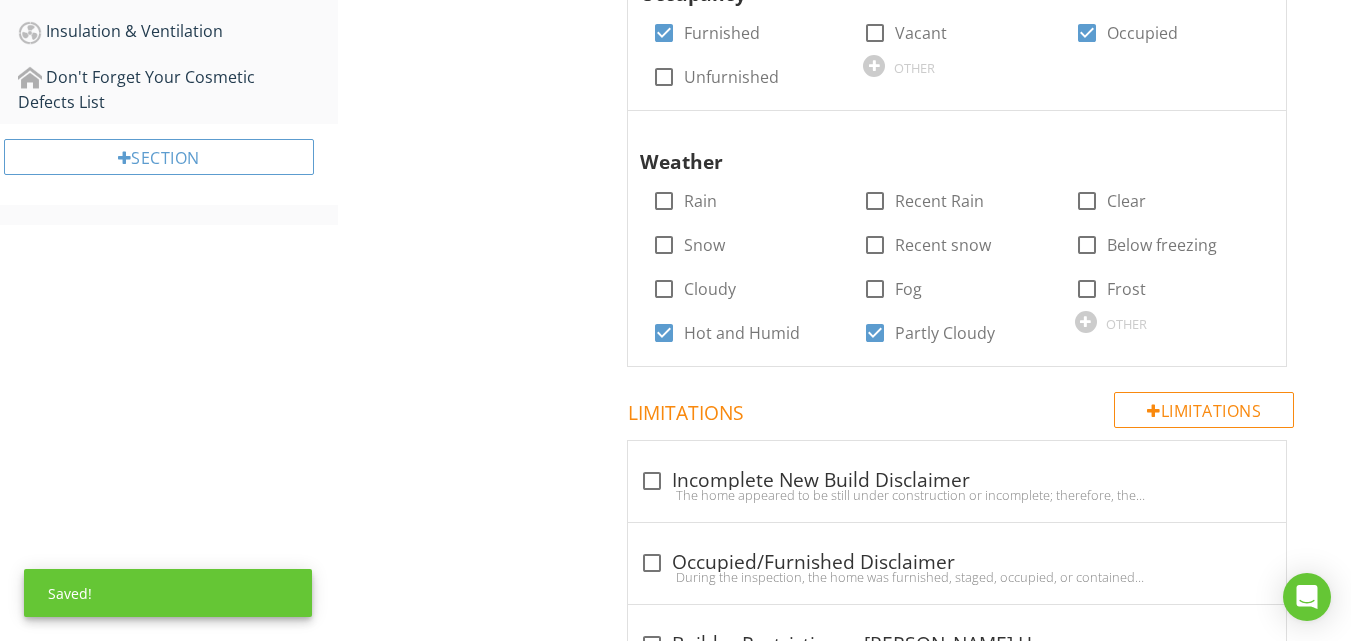 scroll, scrollTop: 1168, scrollLeft: 0, axis: vertical 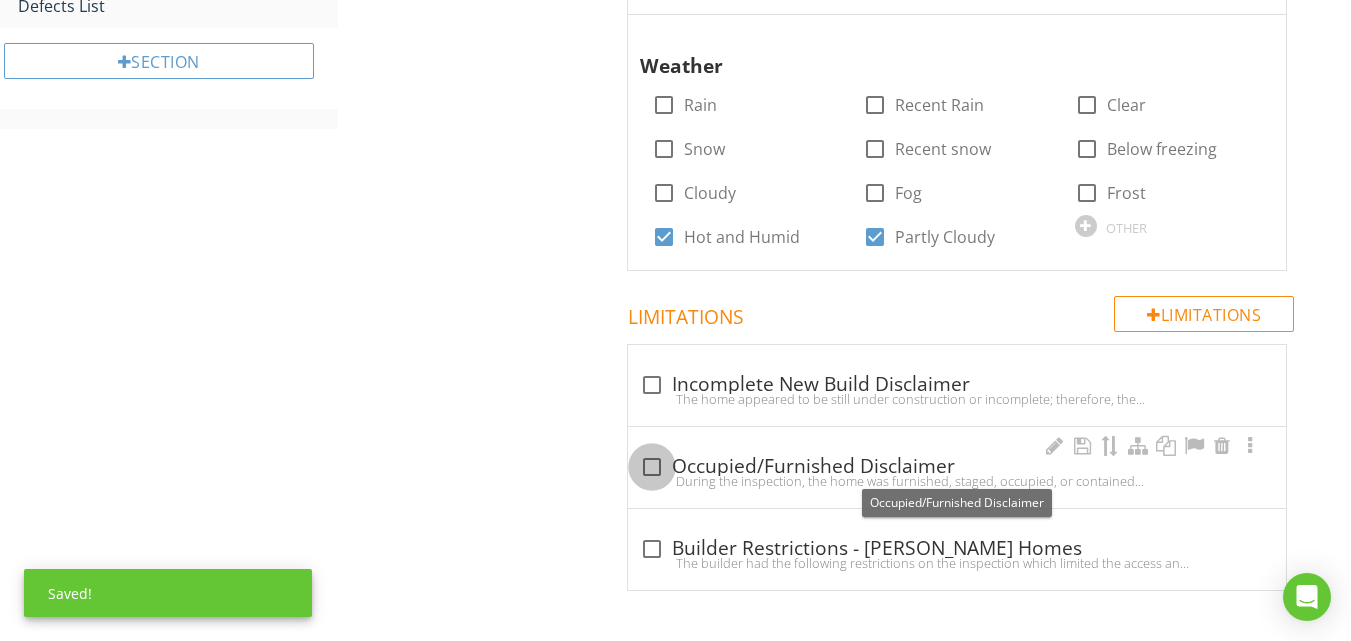 click at bounding box center (652, 467) 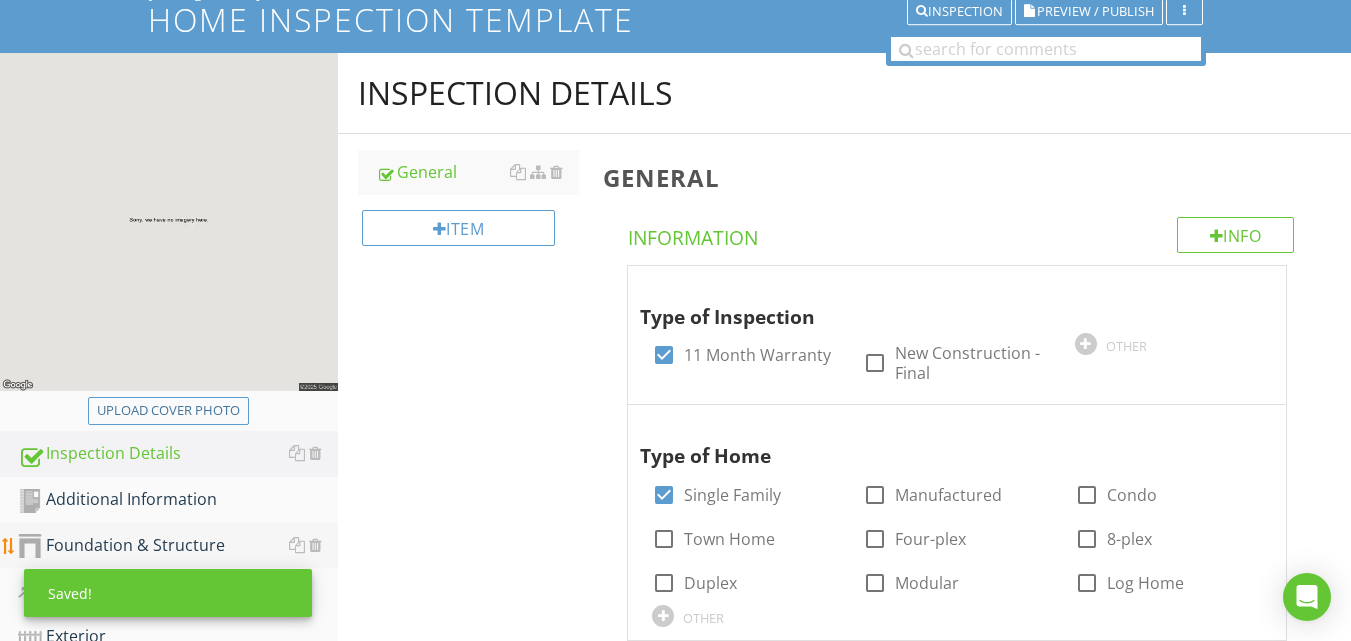 scroll, scrollTop: 300, scrollLeft: 0, axis: vertical 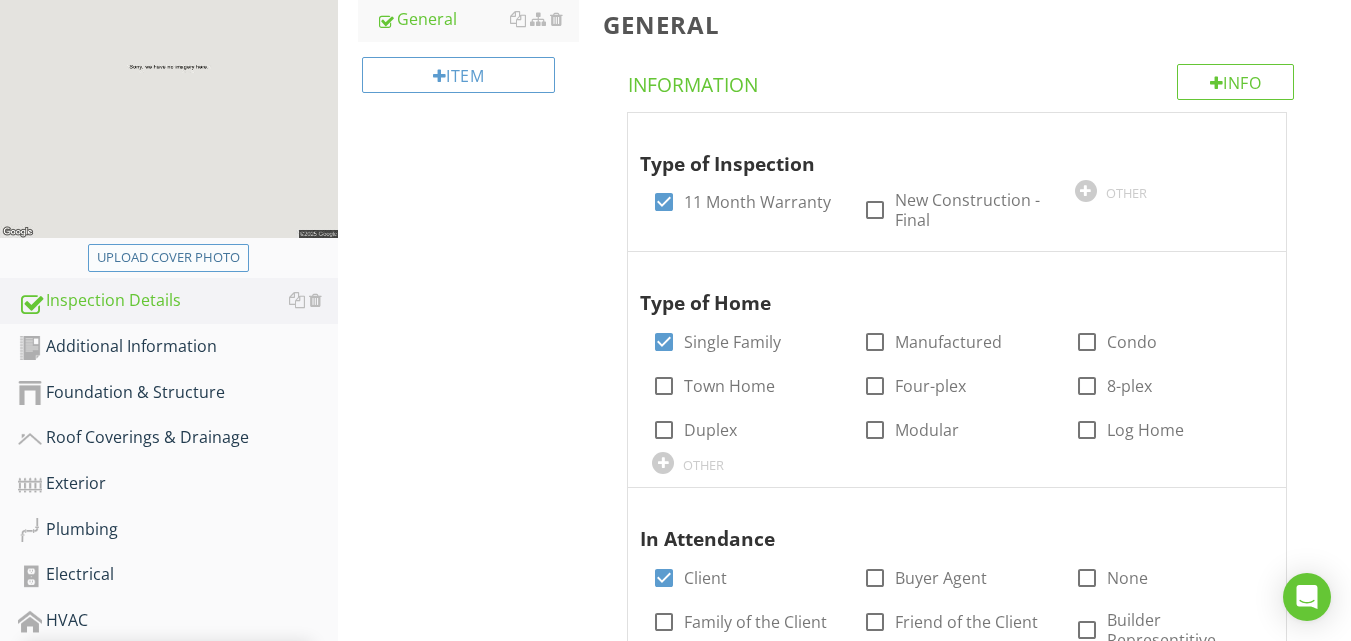 click on "Upload cover photo" at bounding box center [168, 258] 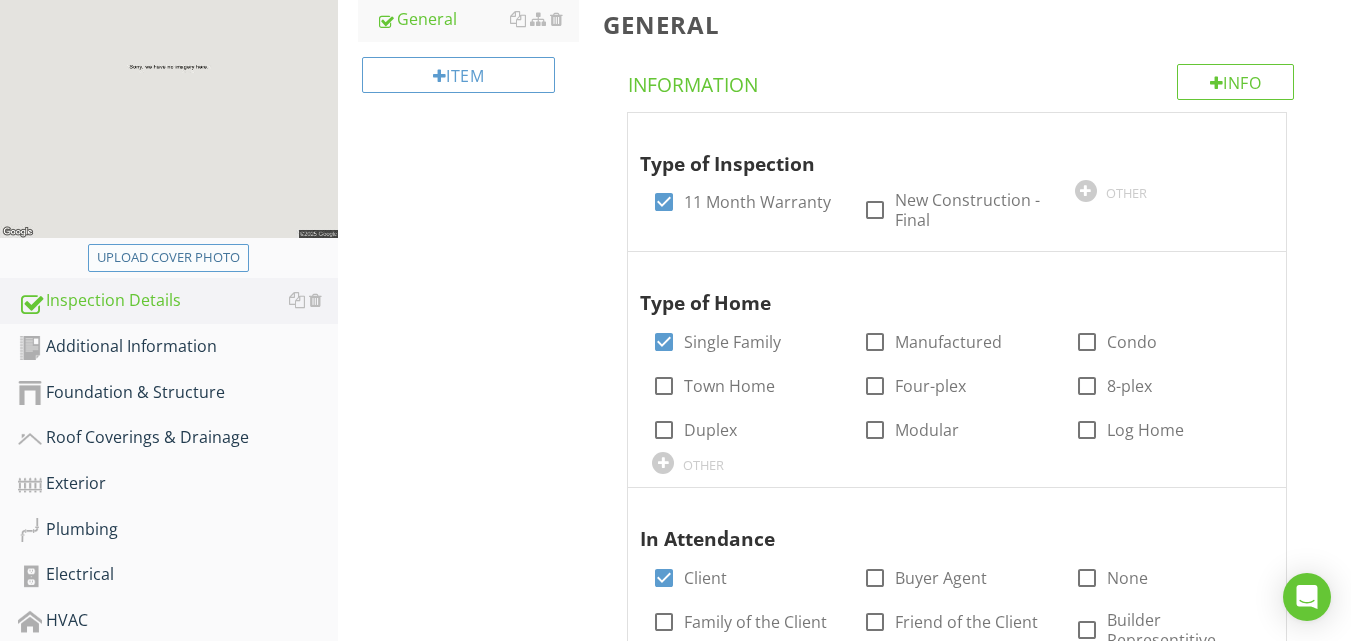 type on "C:\fakepath\[DATE] 08.49.52.jpg" 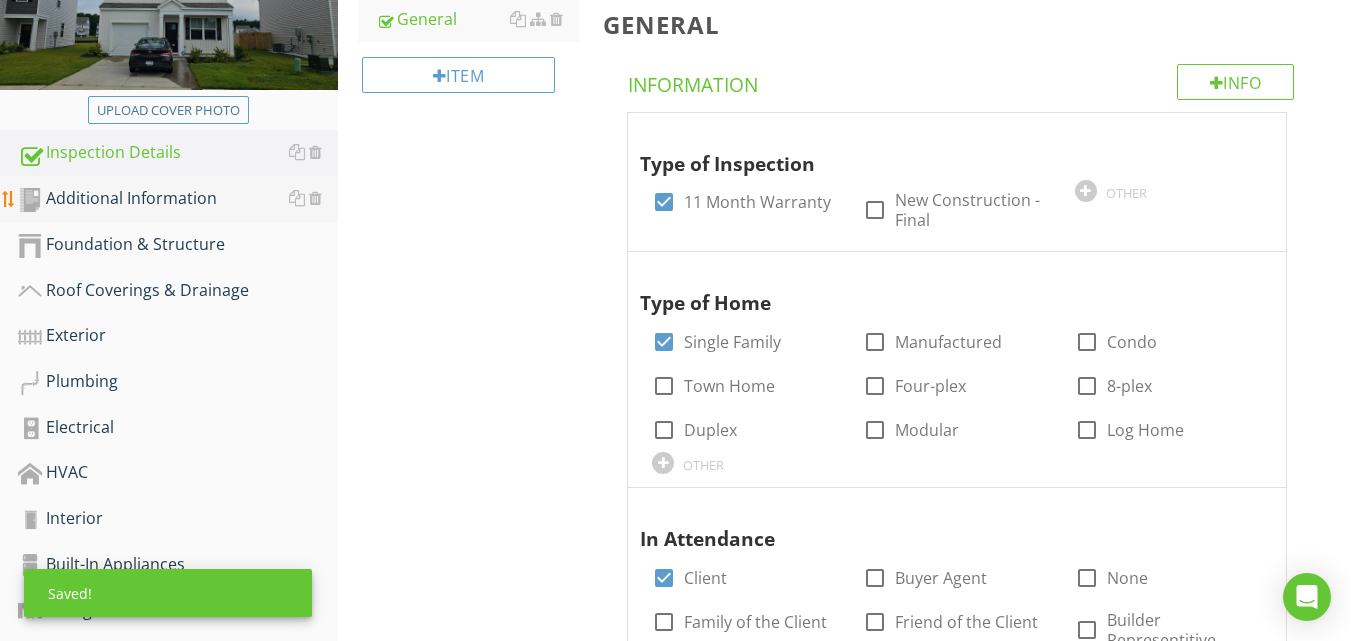 click on "Additional Information" at bounding box center (178, 199) 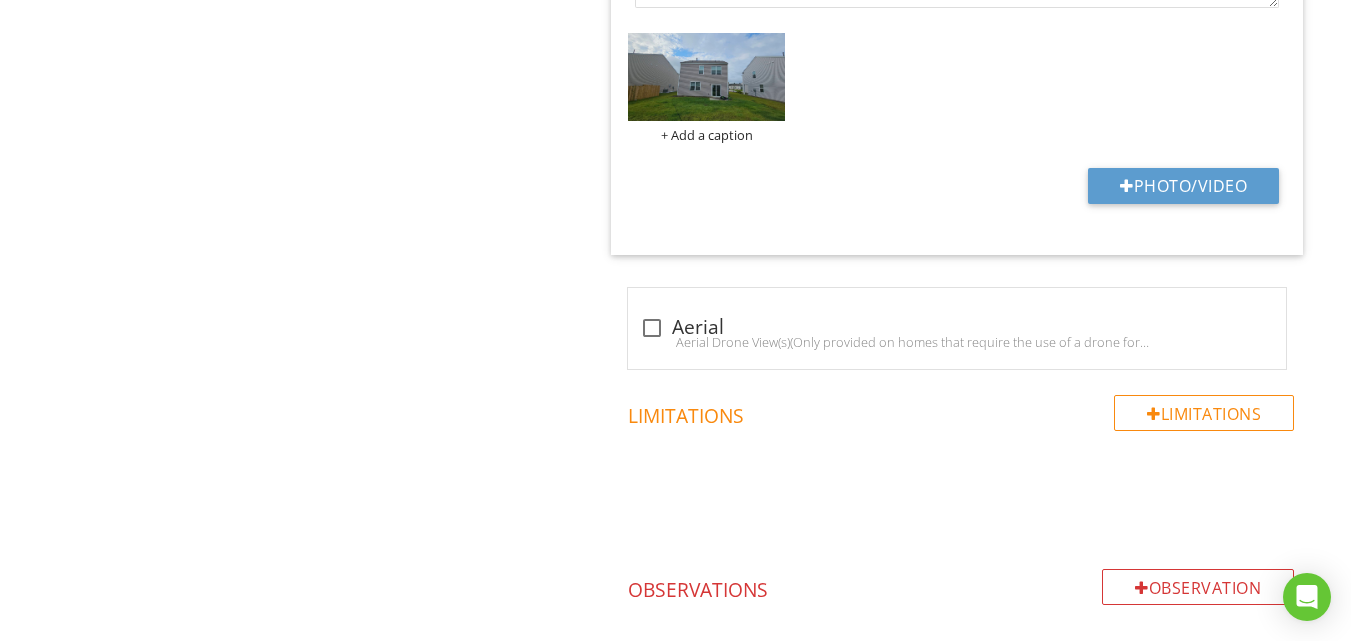 scroll, scrollTop: 3500, scrollLeft: 0, axis: vertical 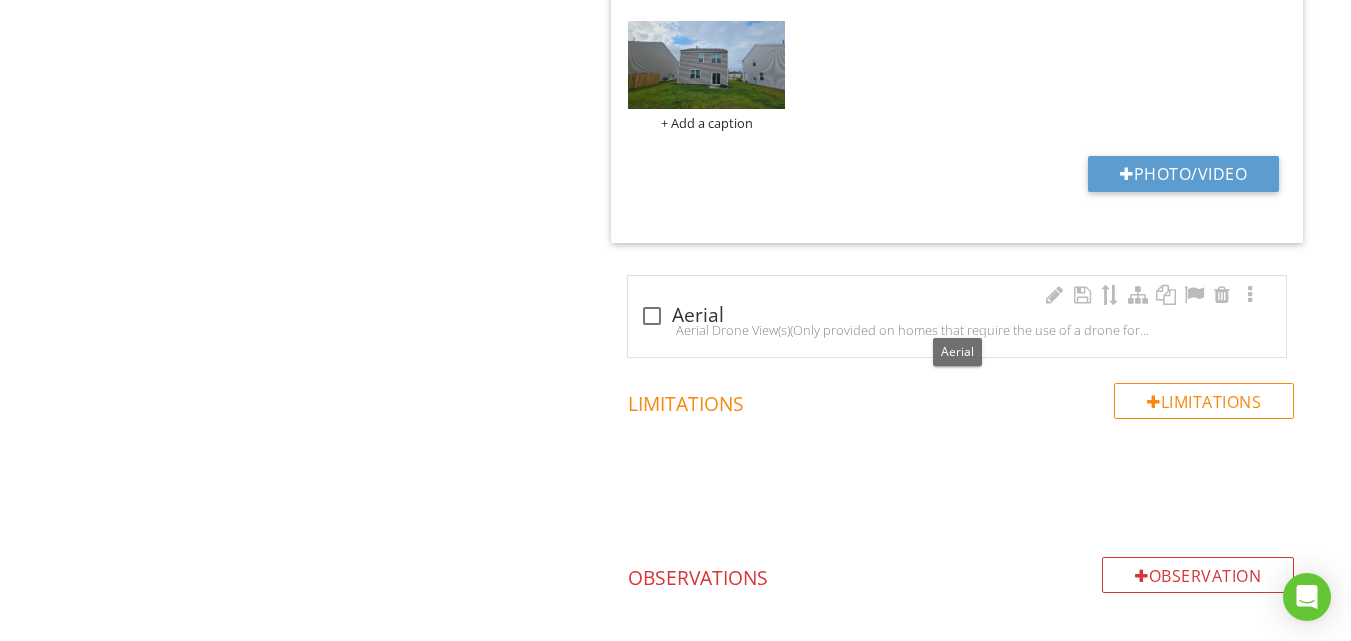 click at bounding box center [652, 316] 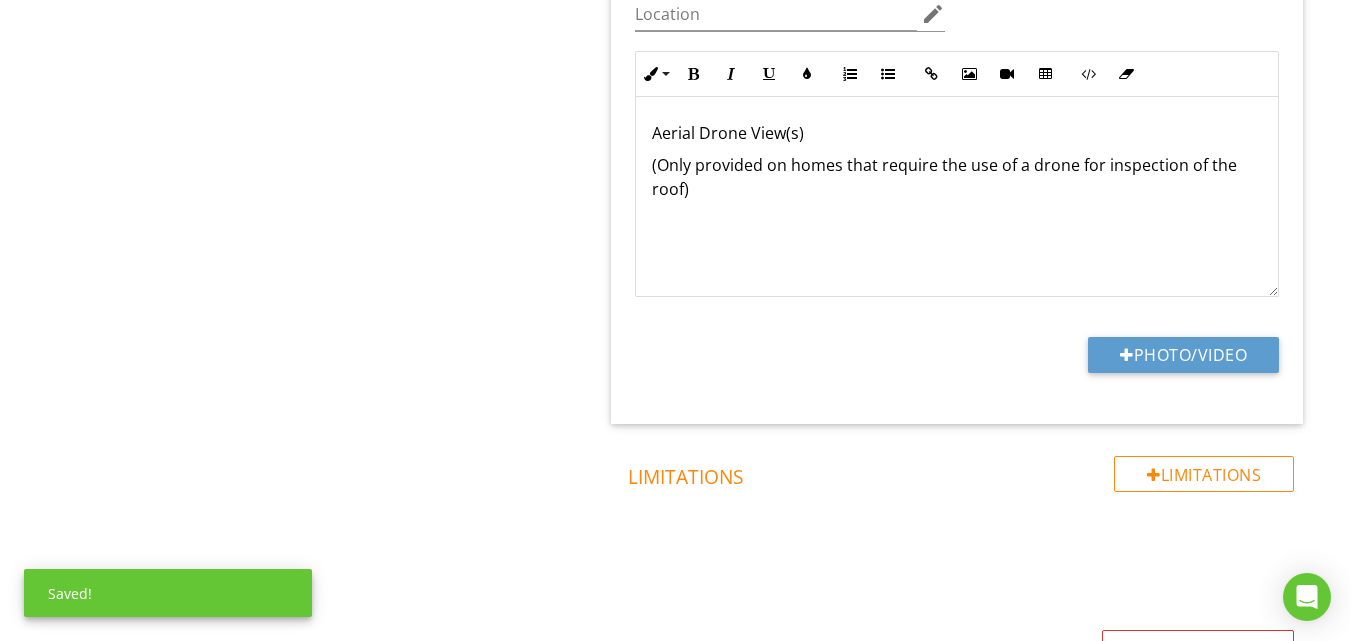 scroll, scrollTop: 3900, scrollLeft: 0, axis: vertical 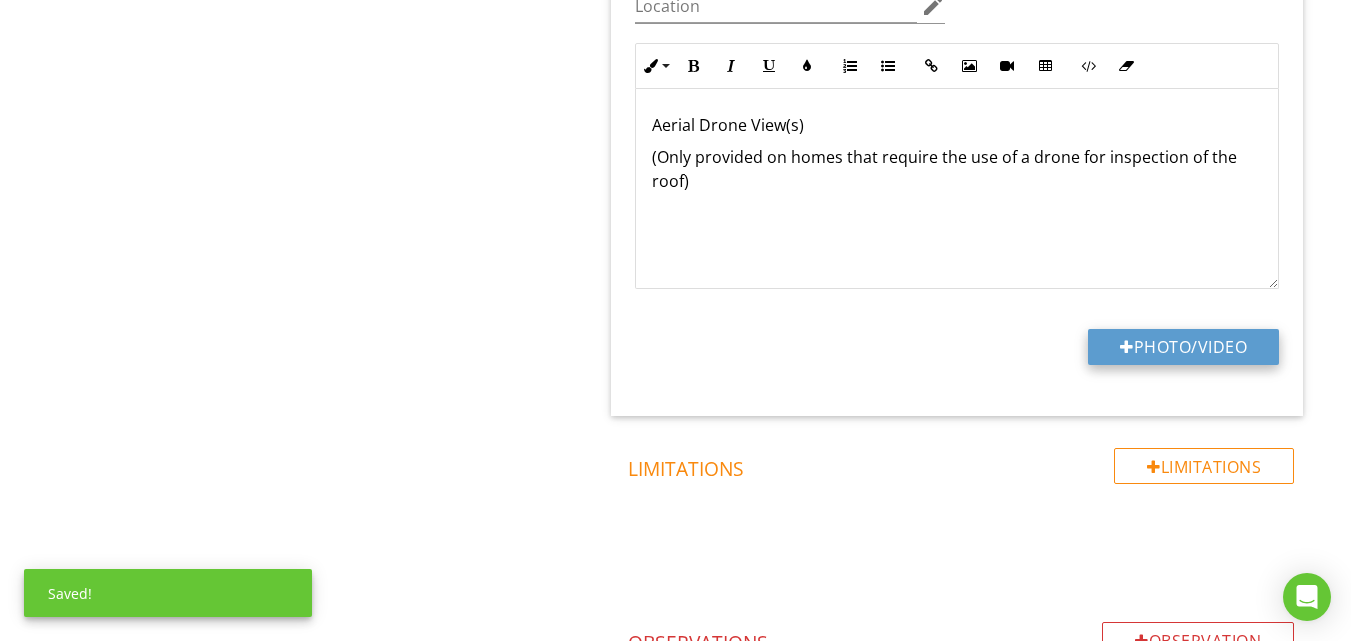 click on "Photo/Video" at bounding box center [1183, 347] 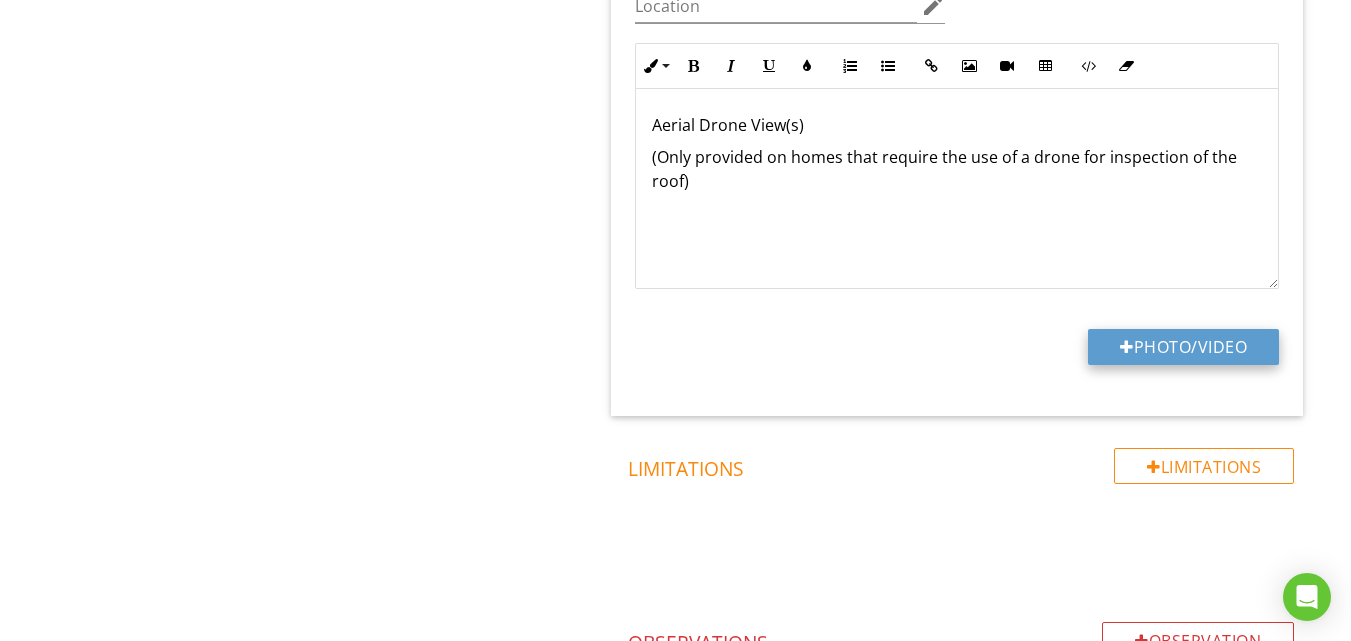 type on "C:\fakepath\DJI_20250711090125_0001_D.JPG" 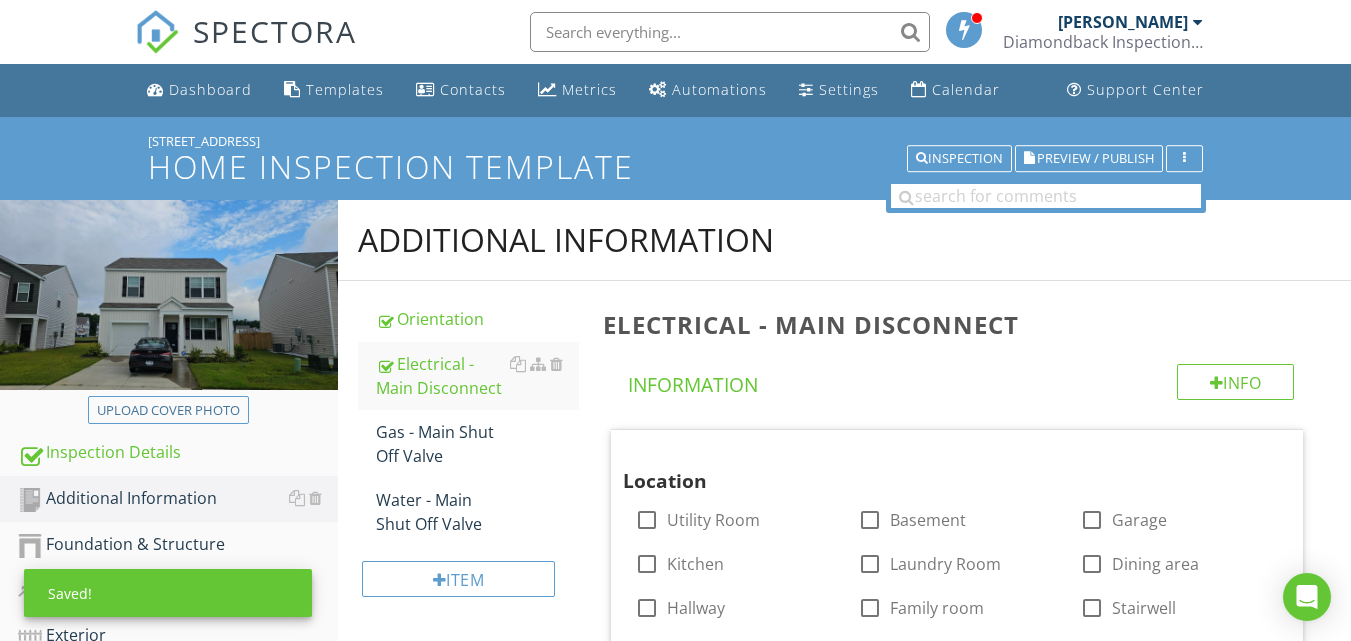 scroll, scrollTop: 819, scrollLeft: 0, axis: vertical 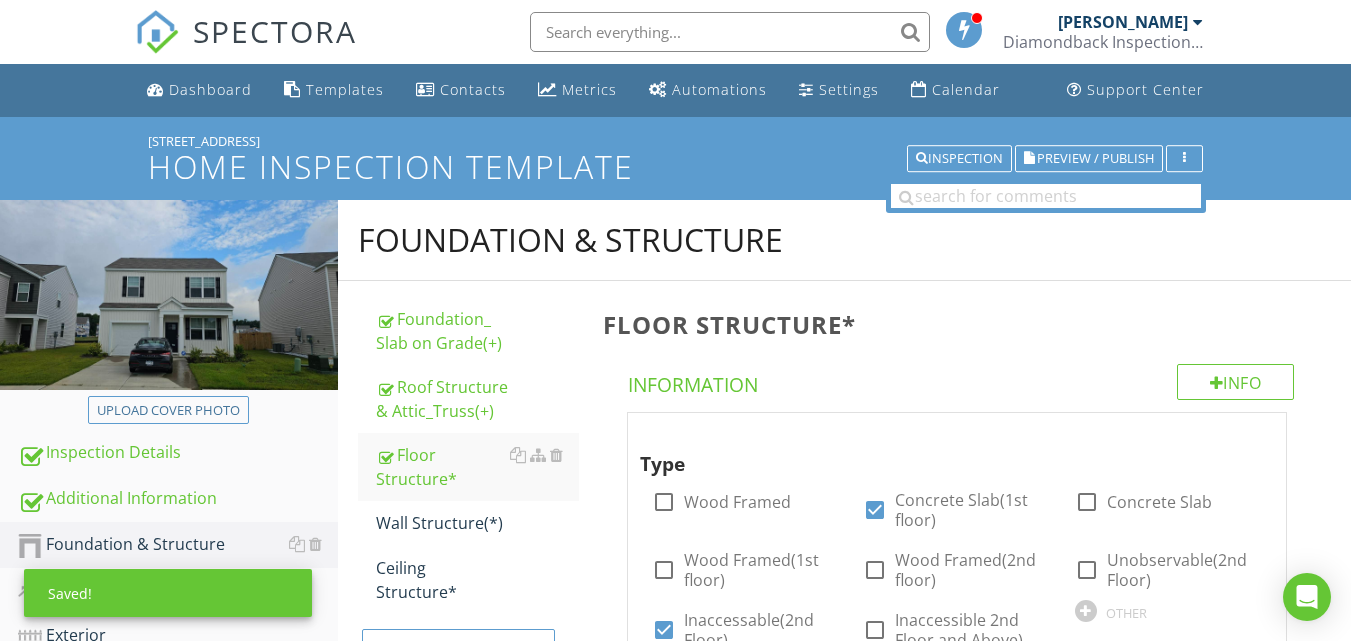 type 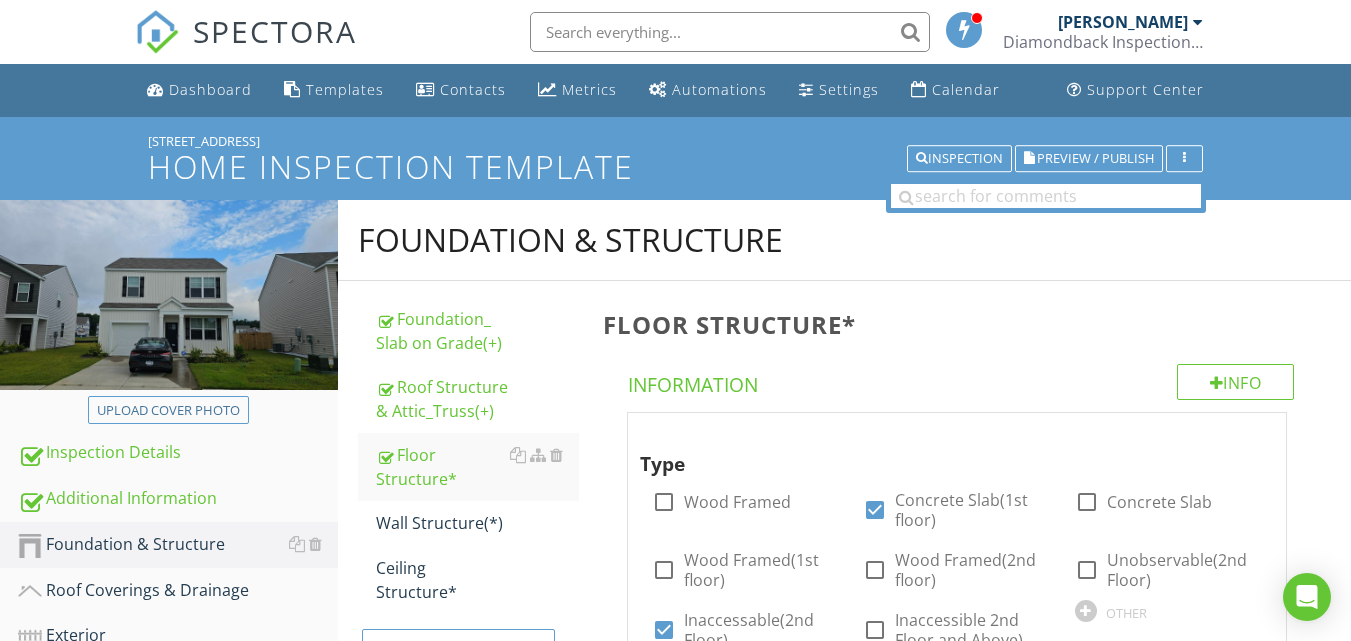 scroll, scrollTop: 3422, scrollLeft: 0, axis: vertical 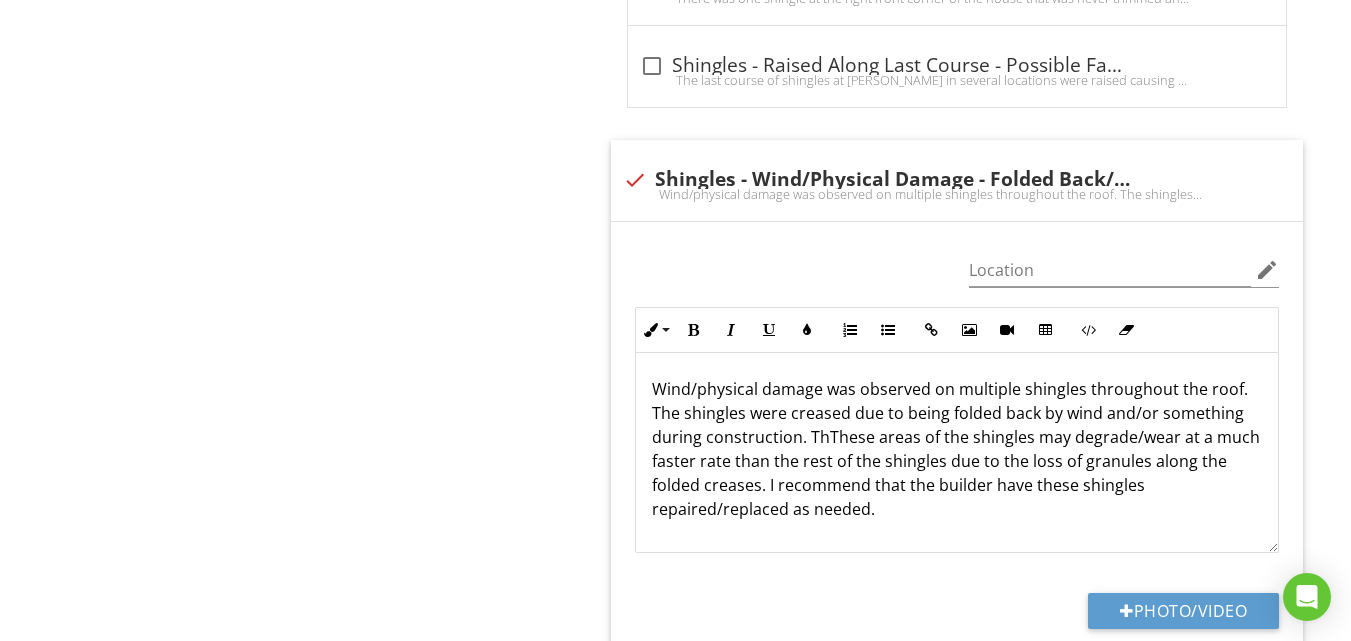 type 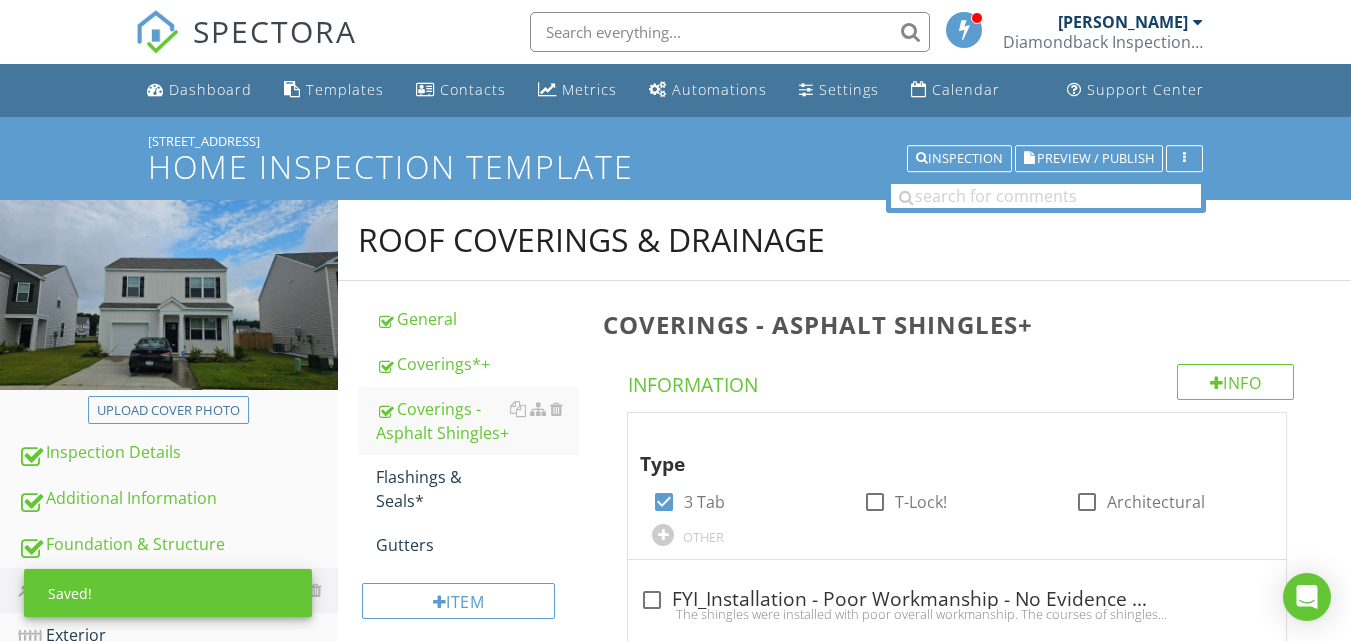 scroll, scrollTop: 12000, scrollLeft: 0, axis: vertical 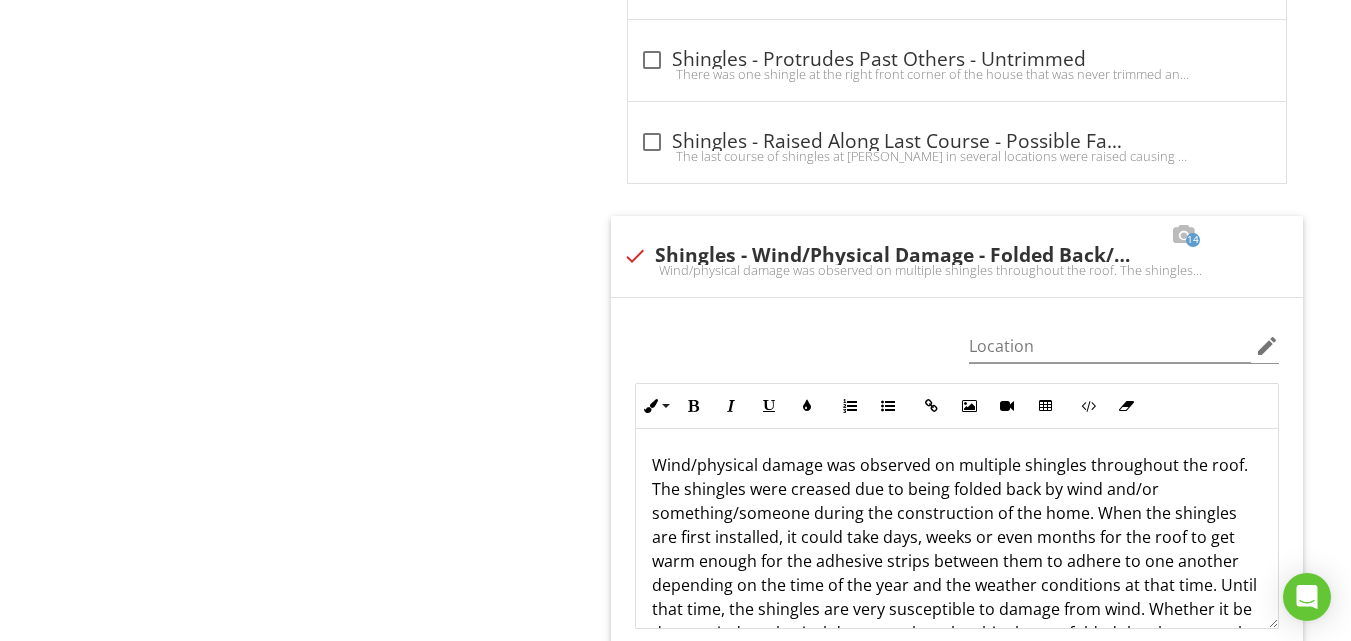 type 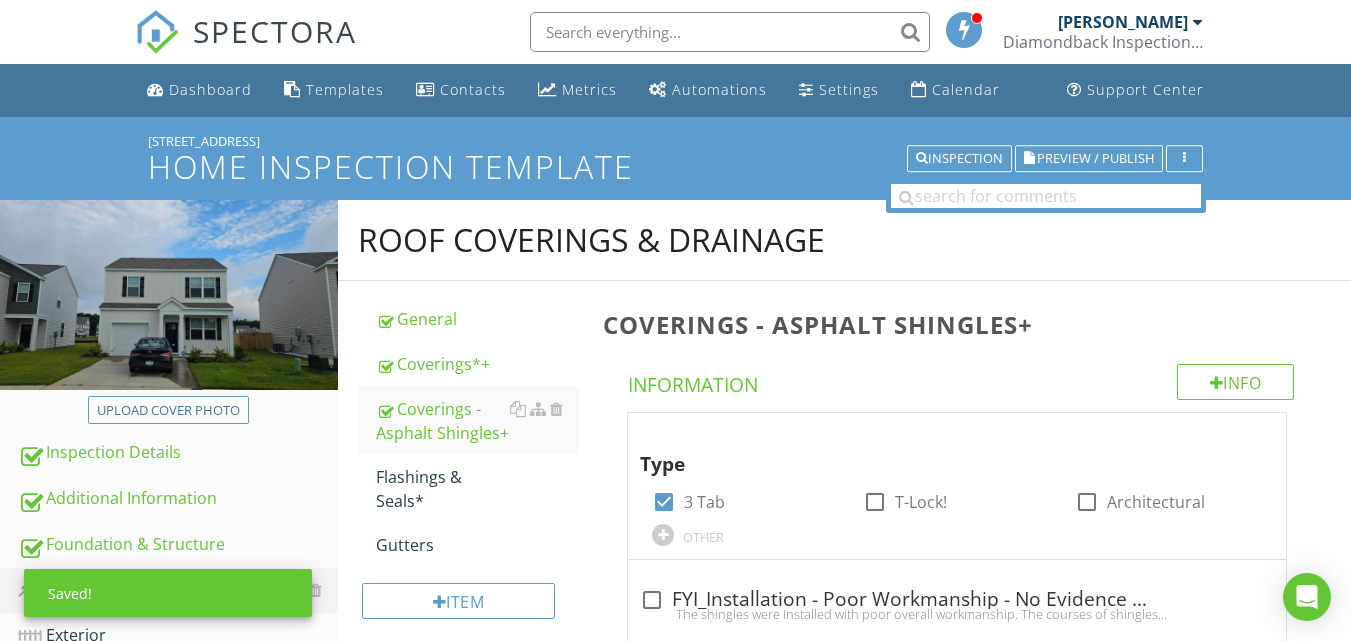 scroll, scrollTop: 11924, scrollLeft: 0, axis: vertical 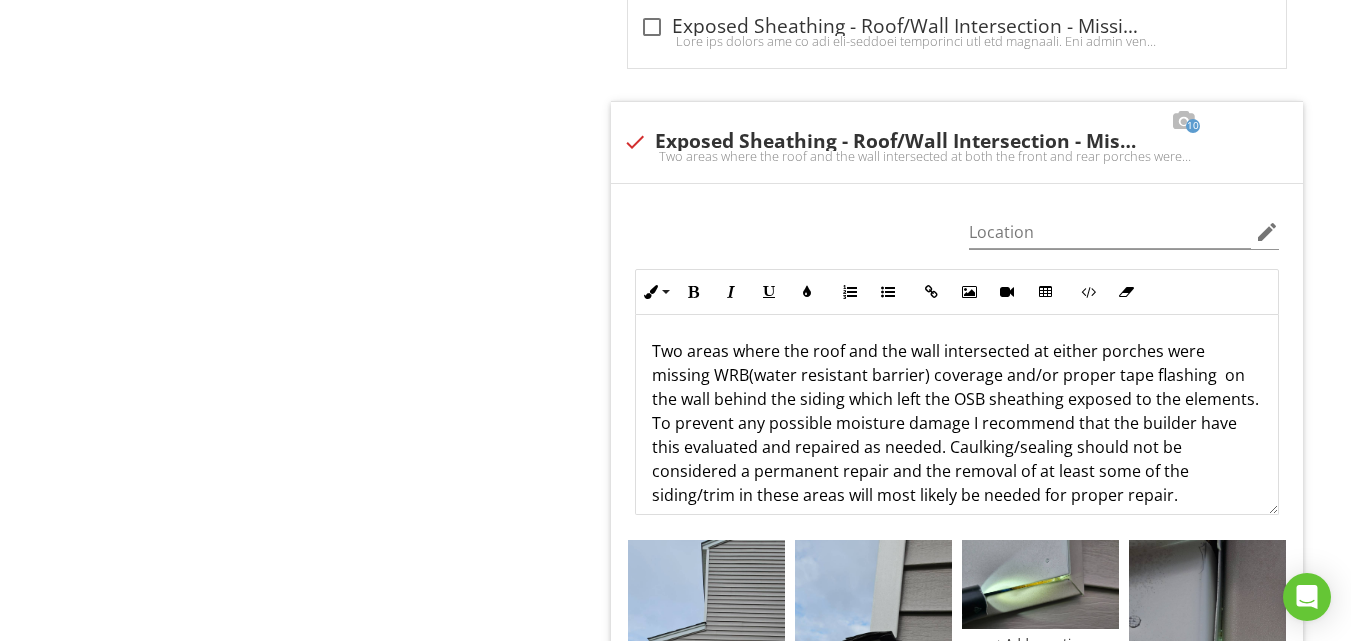 type 